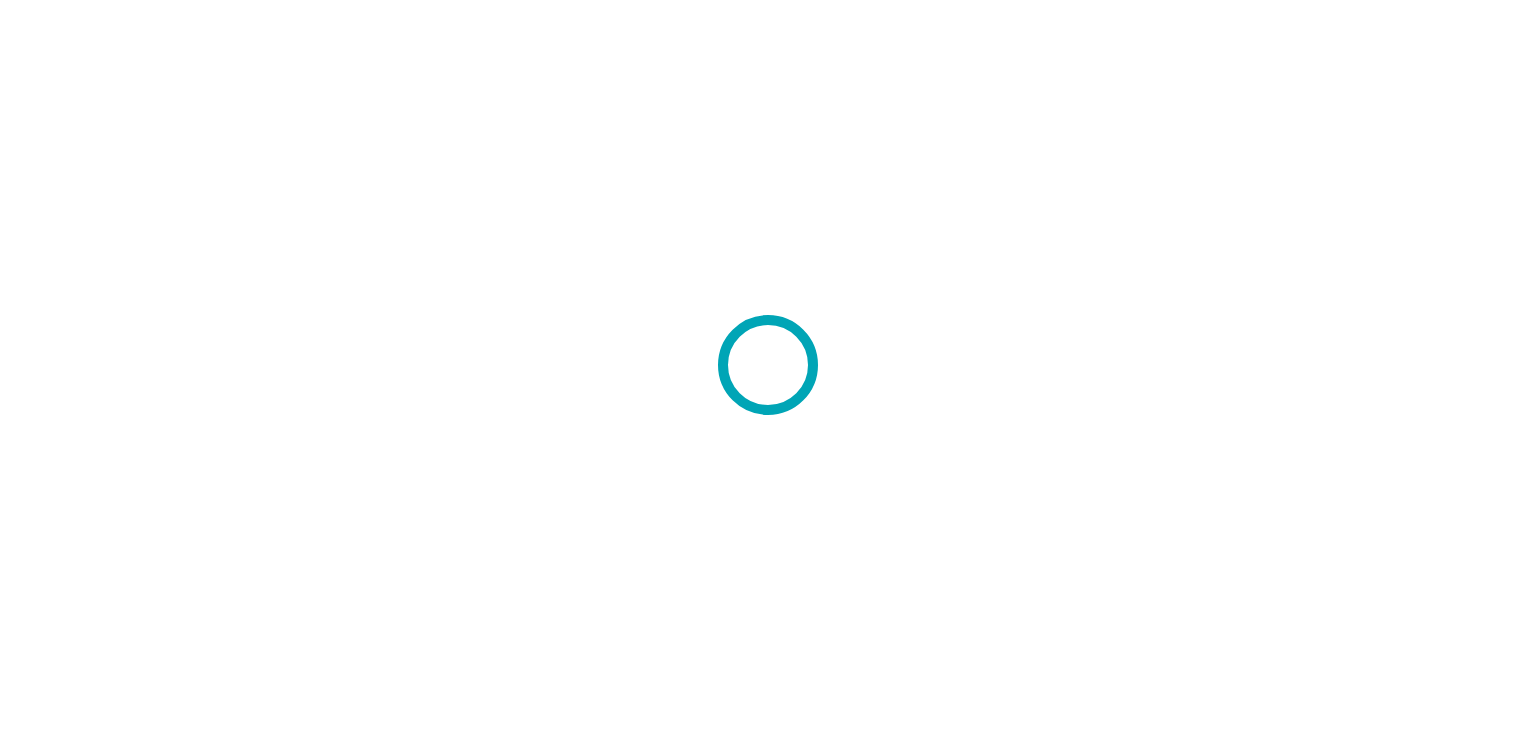 scroll, scrollTop: 0, scrollLeft: 0, axis: both 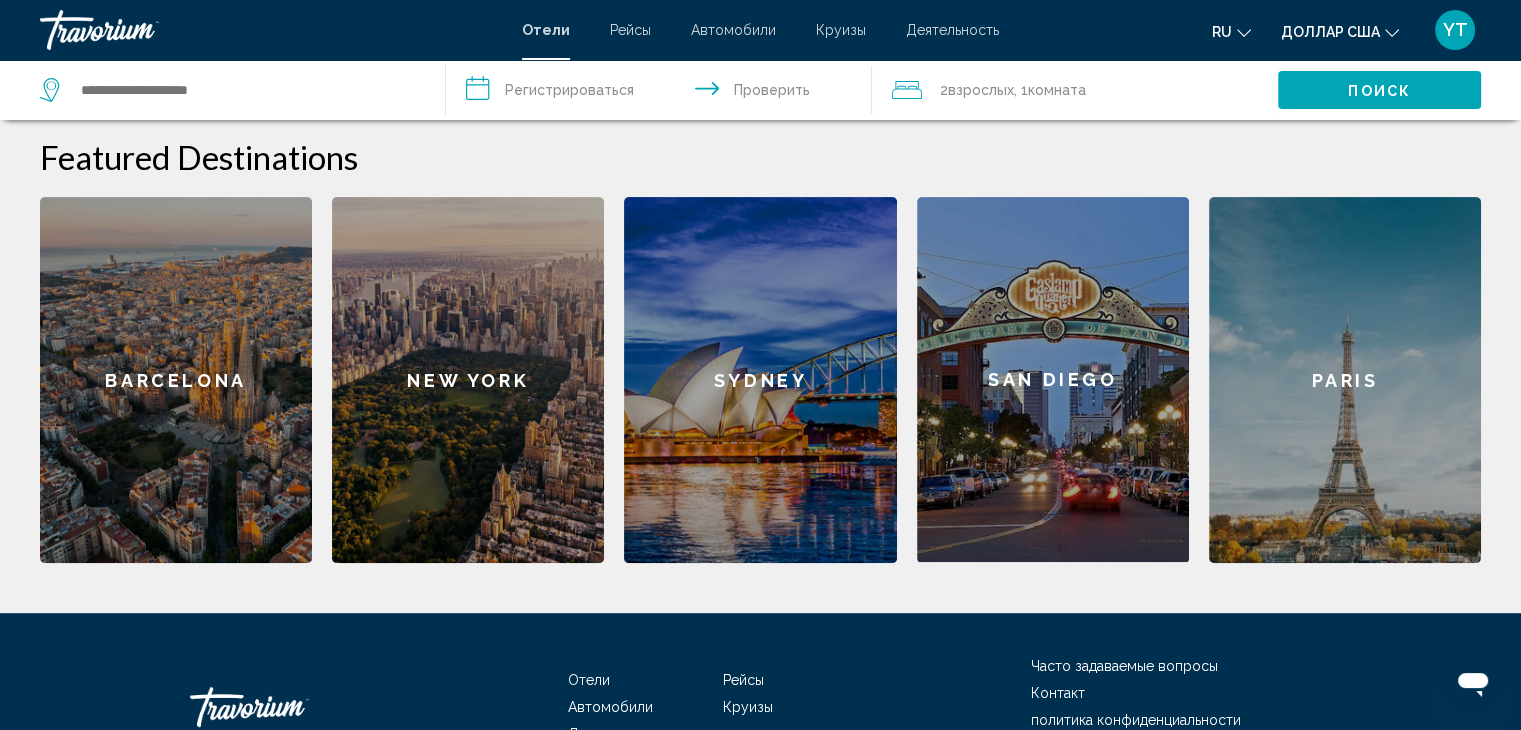 click on "Barcelona" 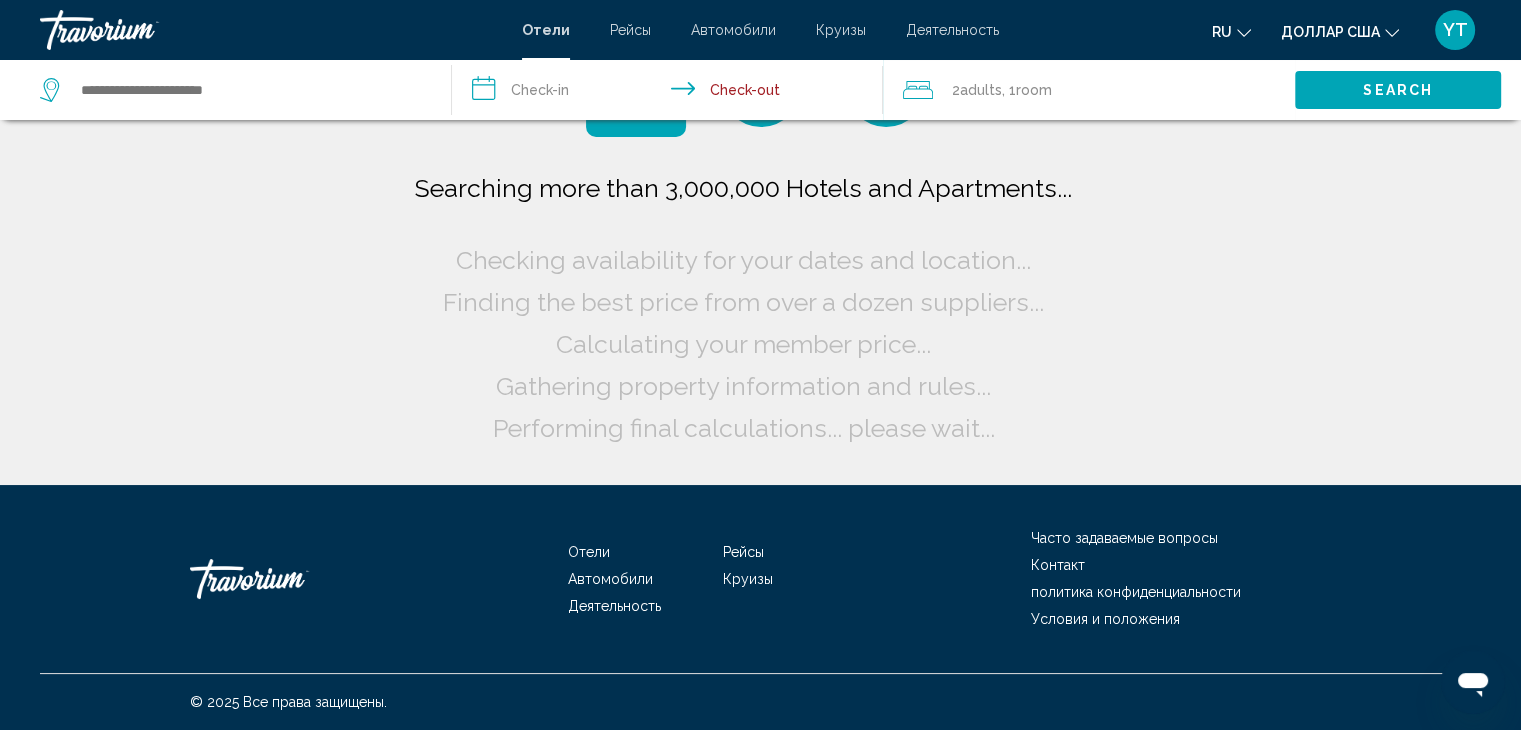 scroll, scrollTop: 0, scrollLeft: 0, axis: both 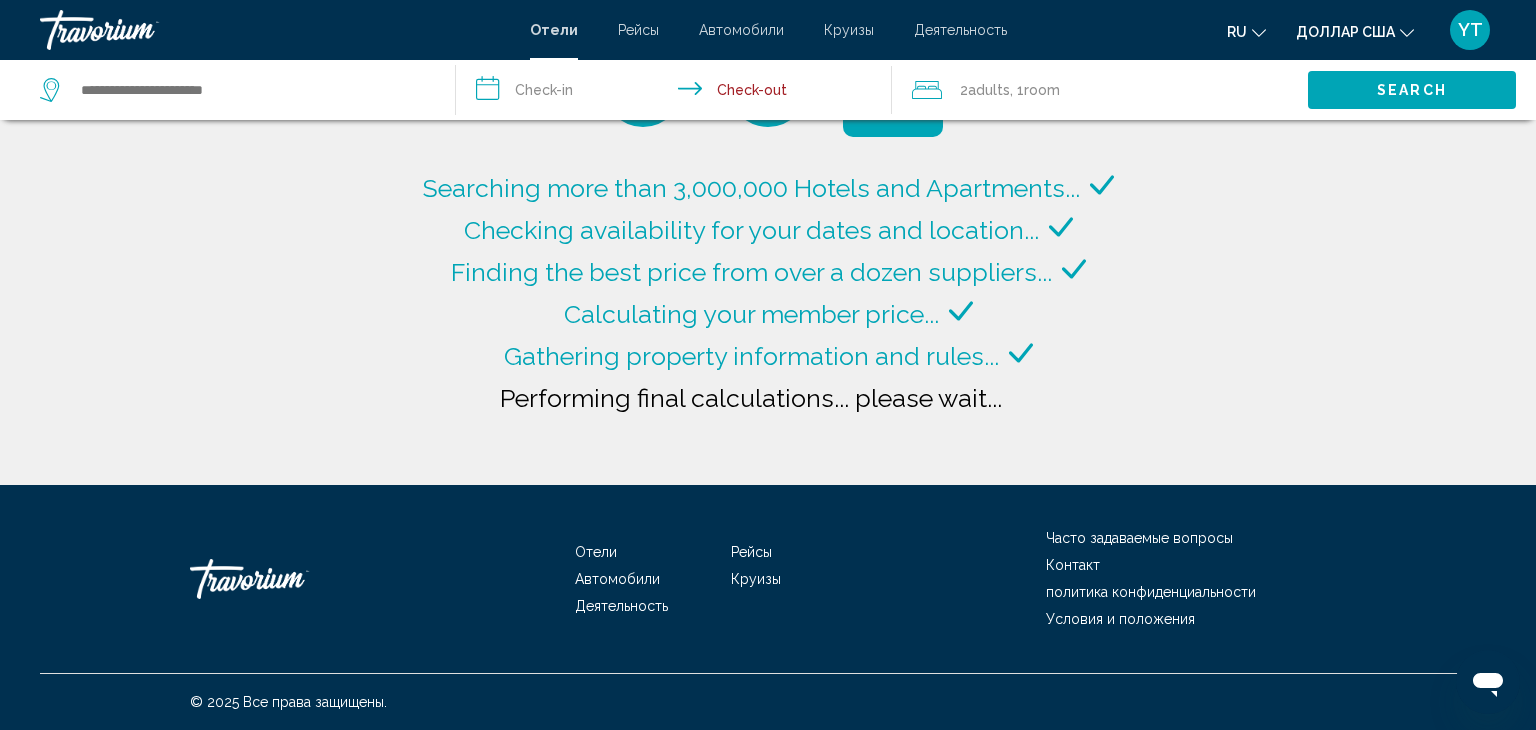 type on "**********" 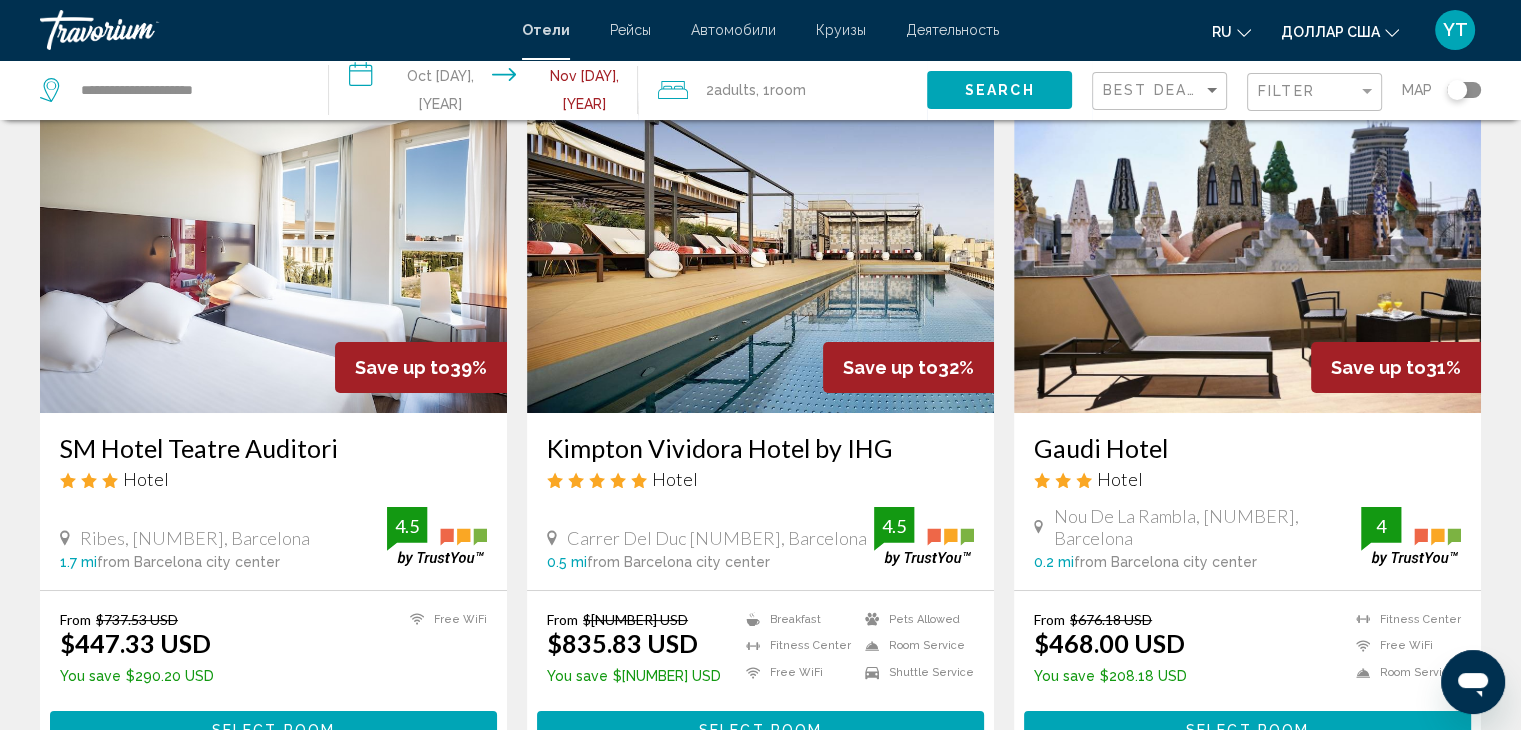 scroll, scrollTop: 104, scrollLeft: 0, axis: vertical 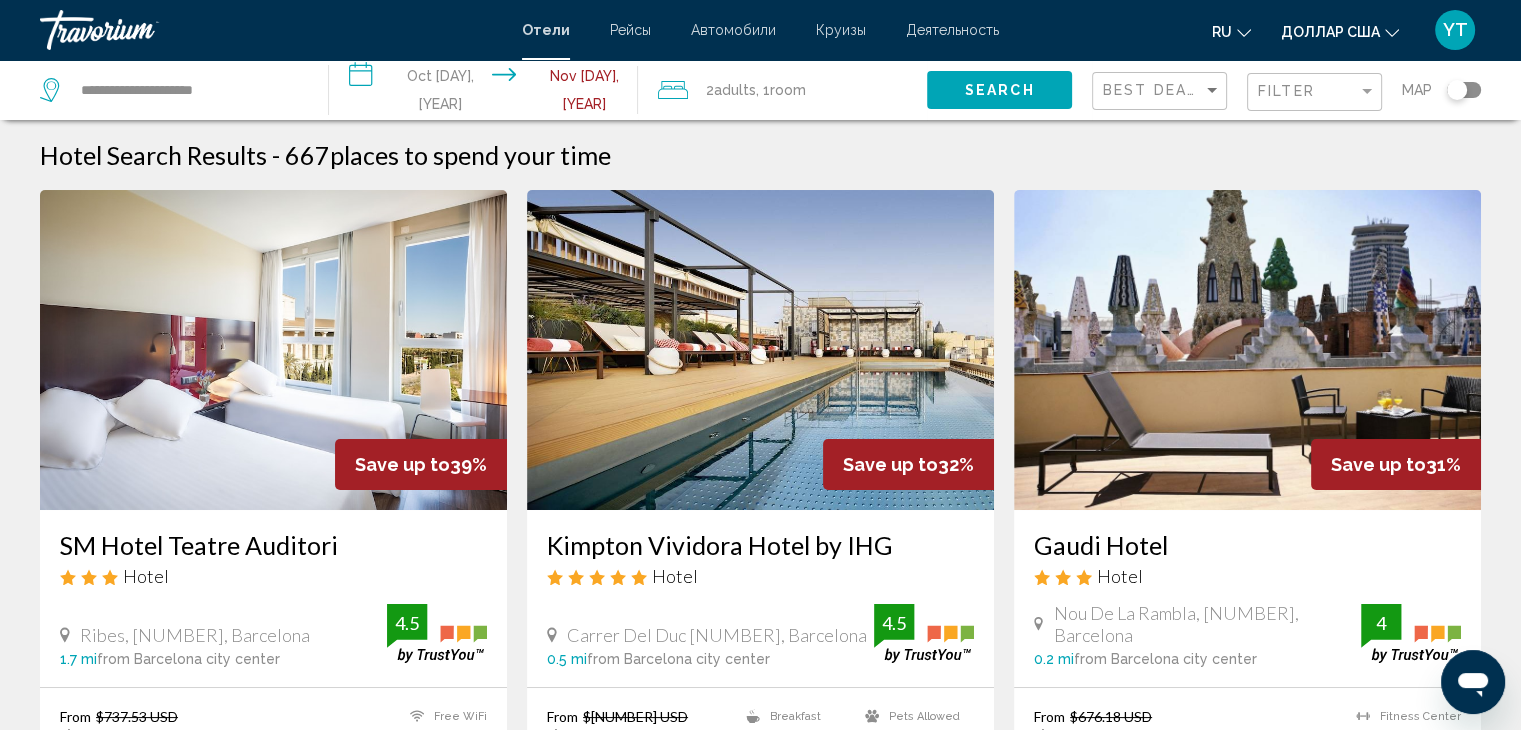 click on "**********" at bounding box center [487, 93] 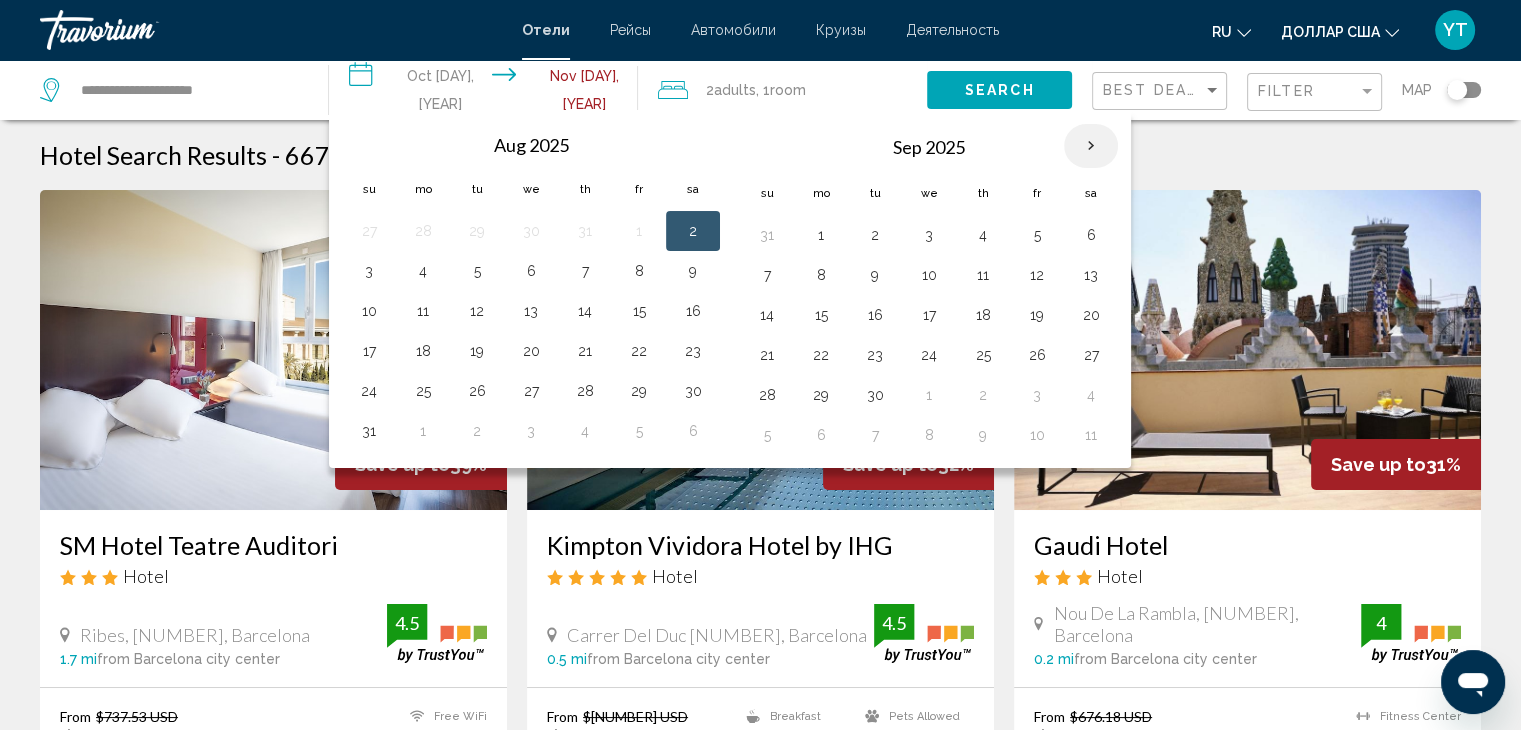 click at bounding box center (1091, 146) 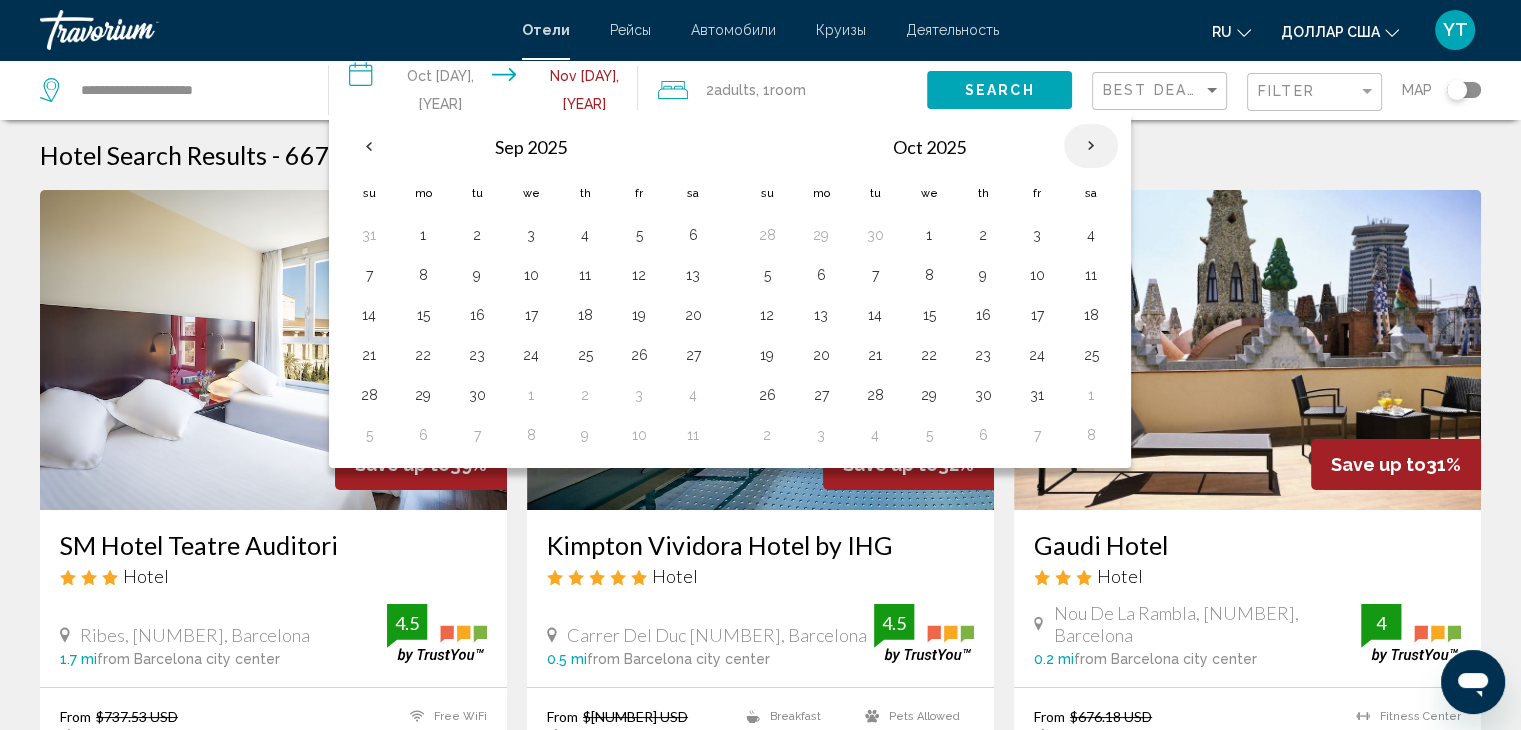 click at bounding box center [1091, 146] 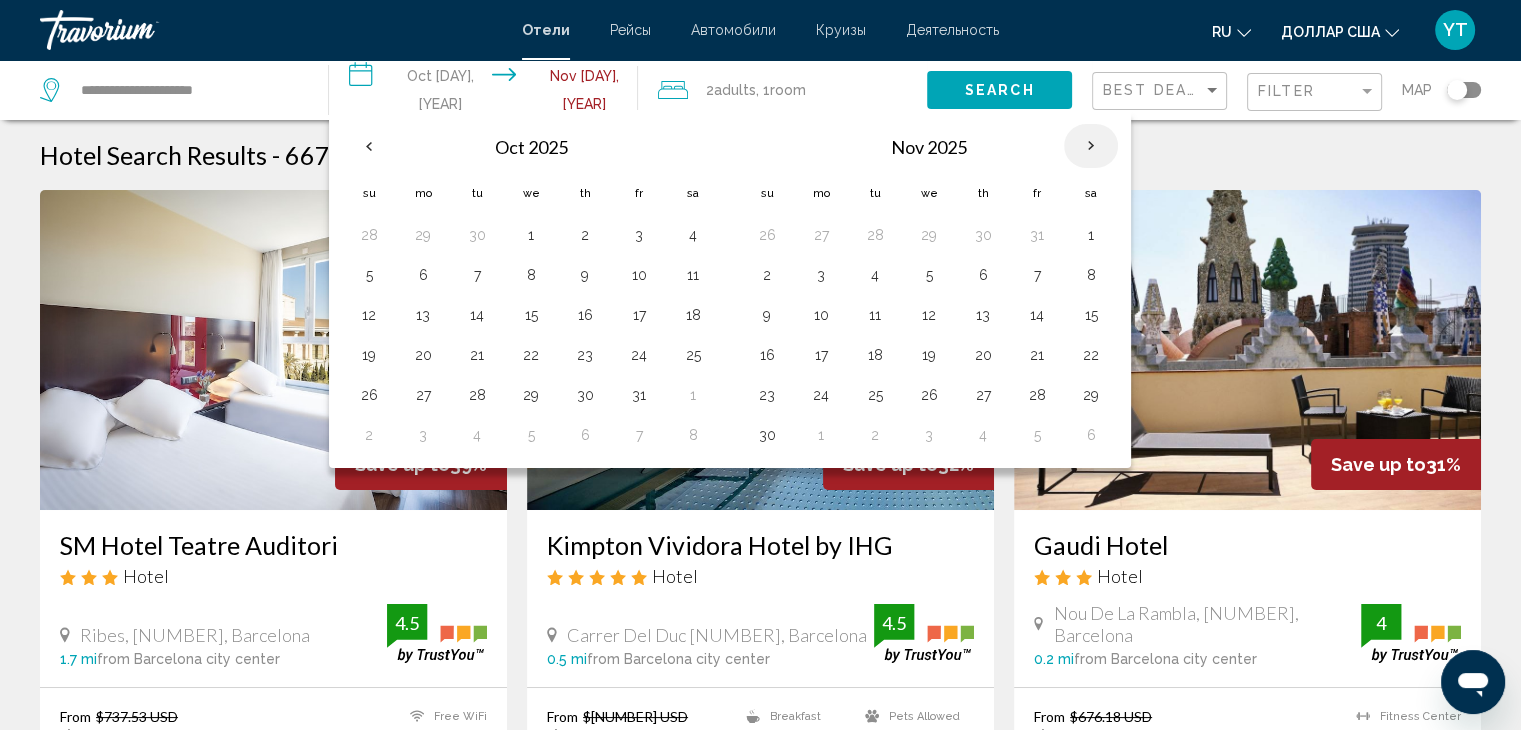 click at bounding box center [1091, 146] 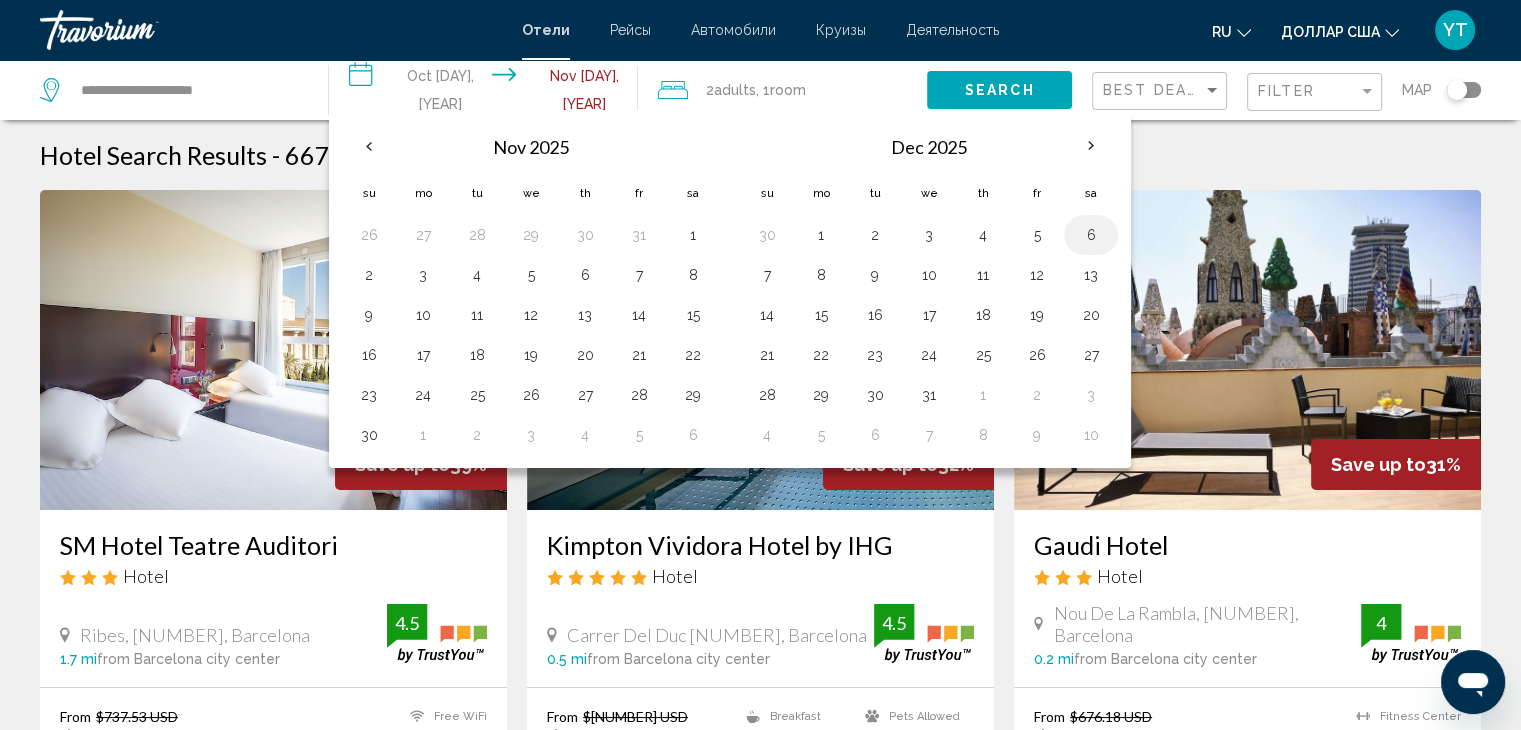 click on "6" at bounding box center (1091, 235) 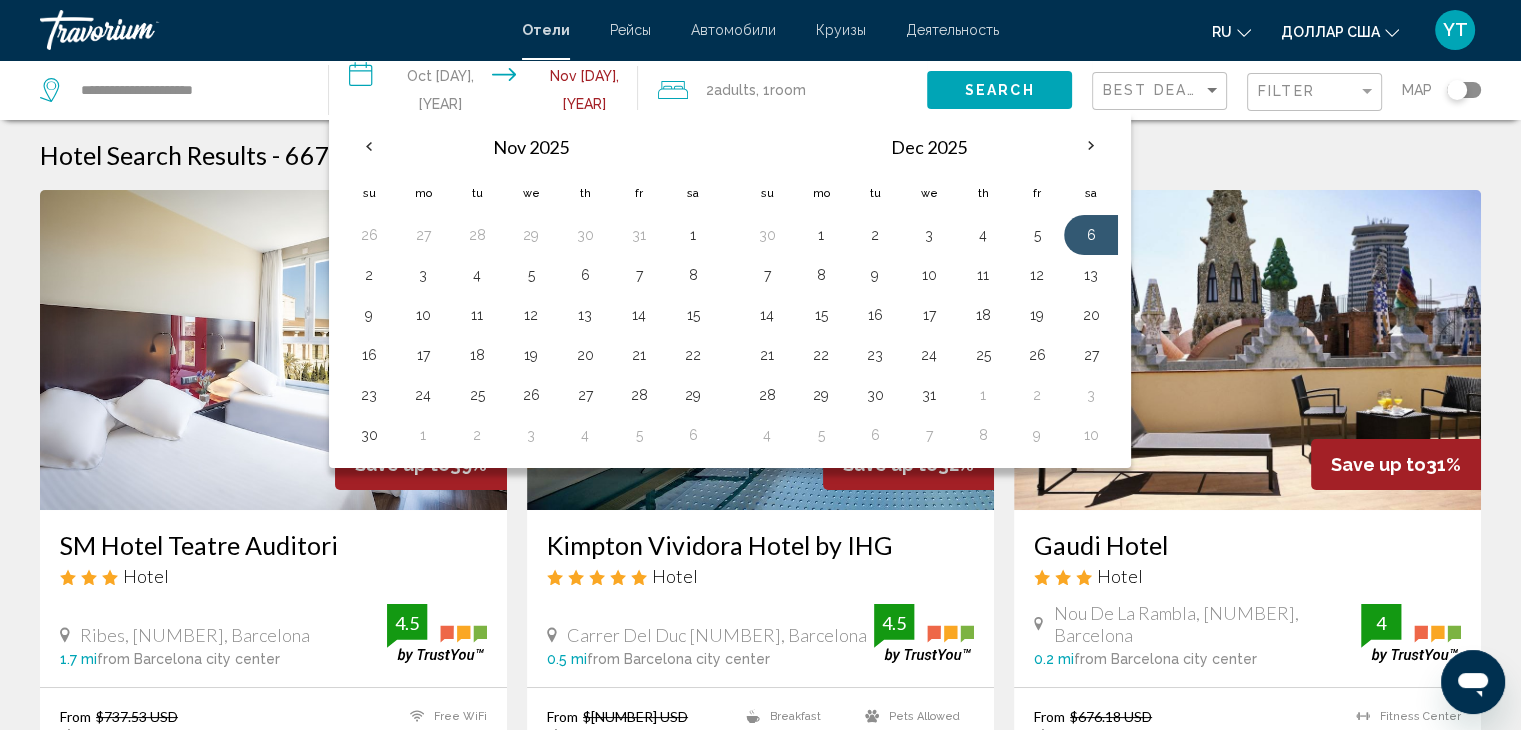 click on "**********" at bounding box center (487, 93) 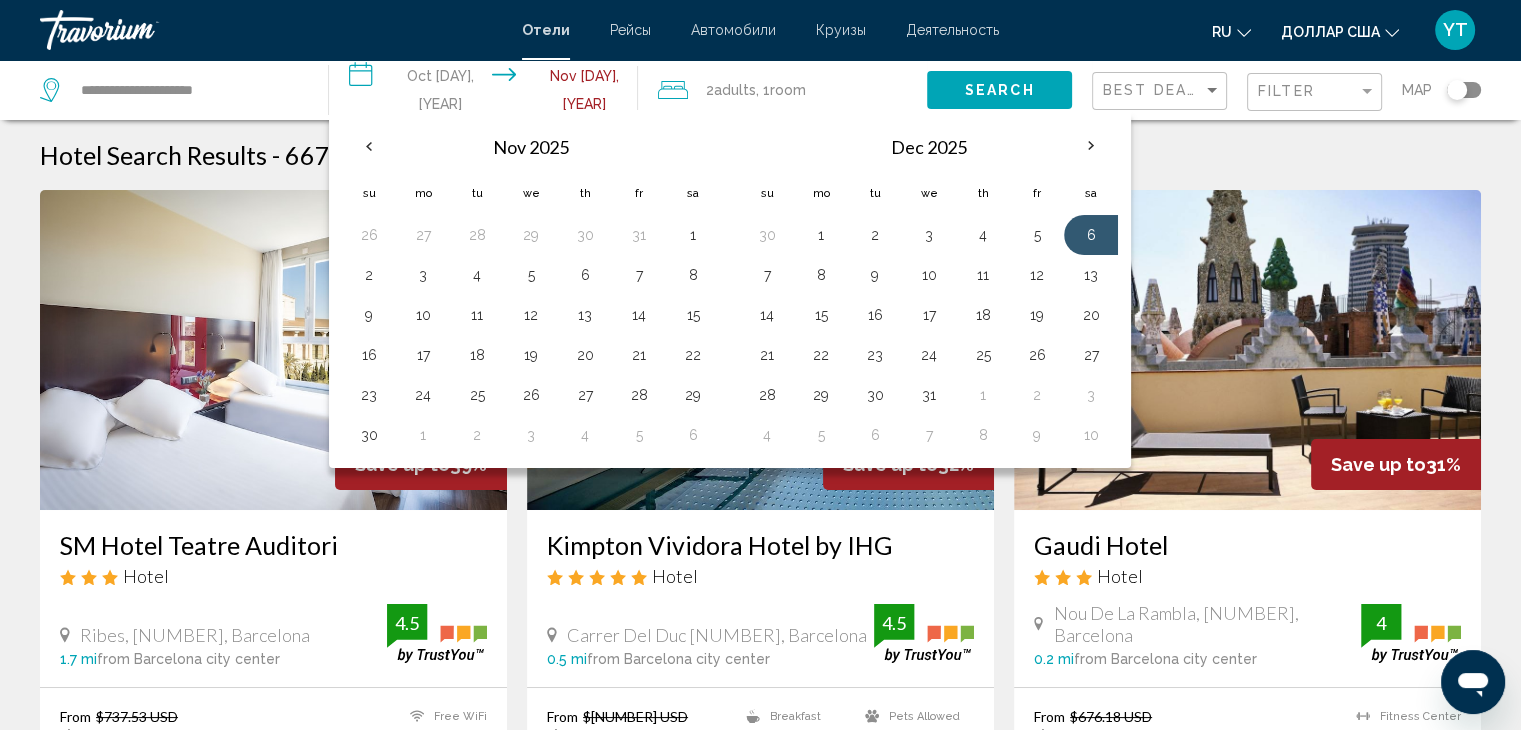 click on "**********" at bounding box center [487, 93] 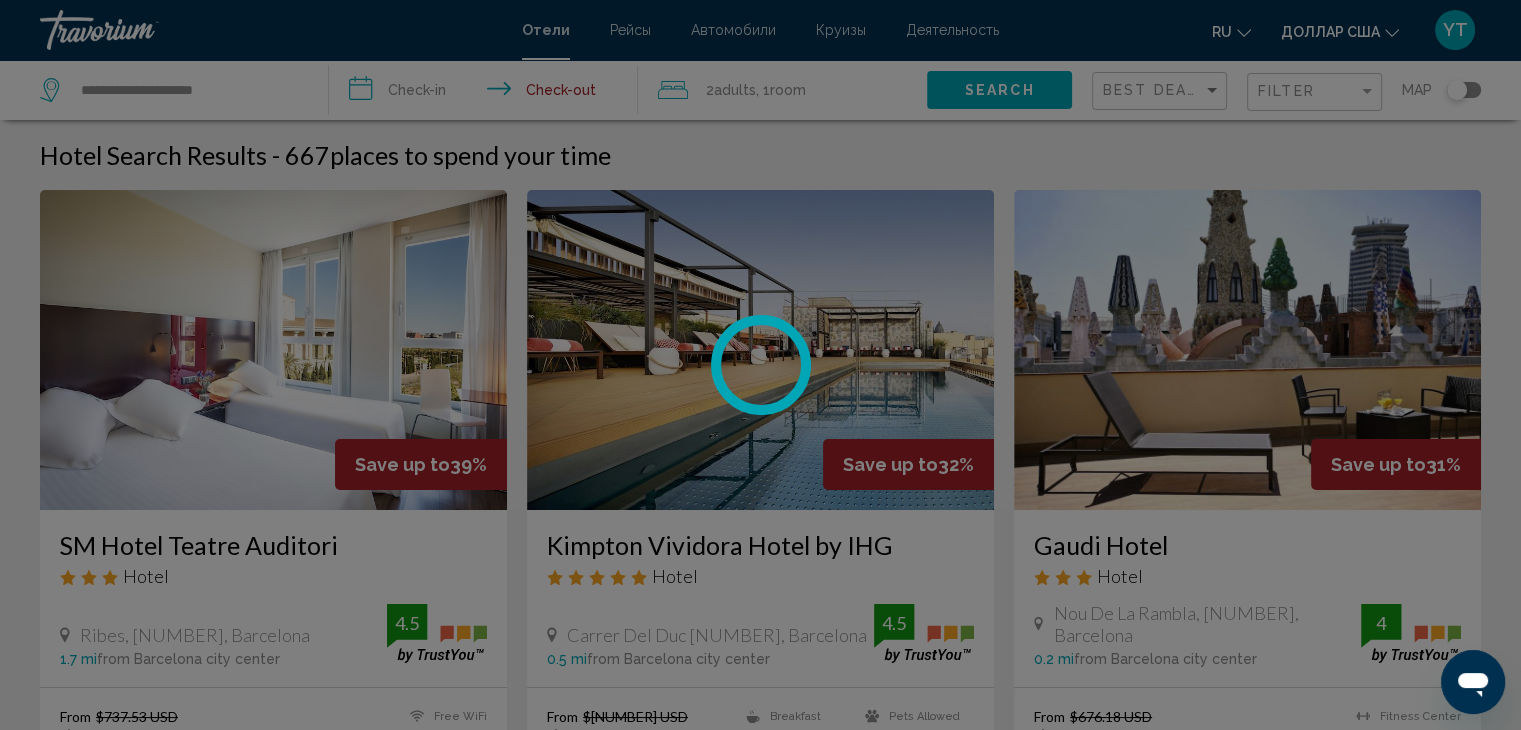 click at bounding box center [760, 365] 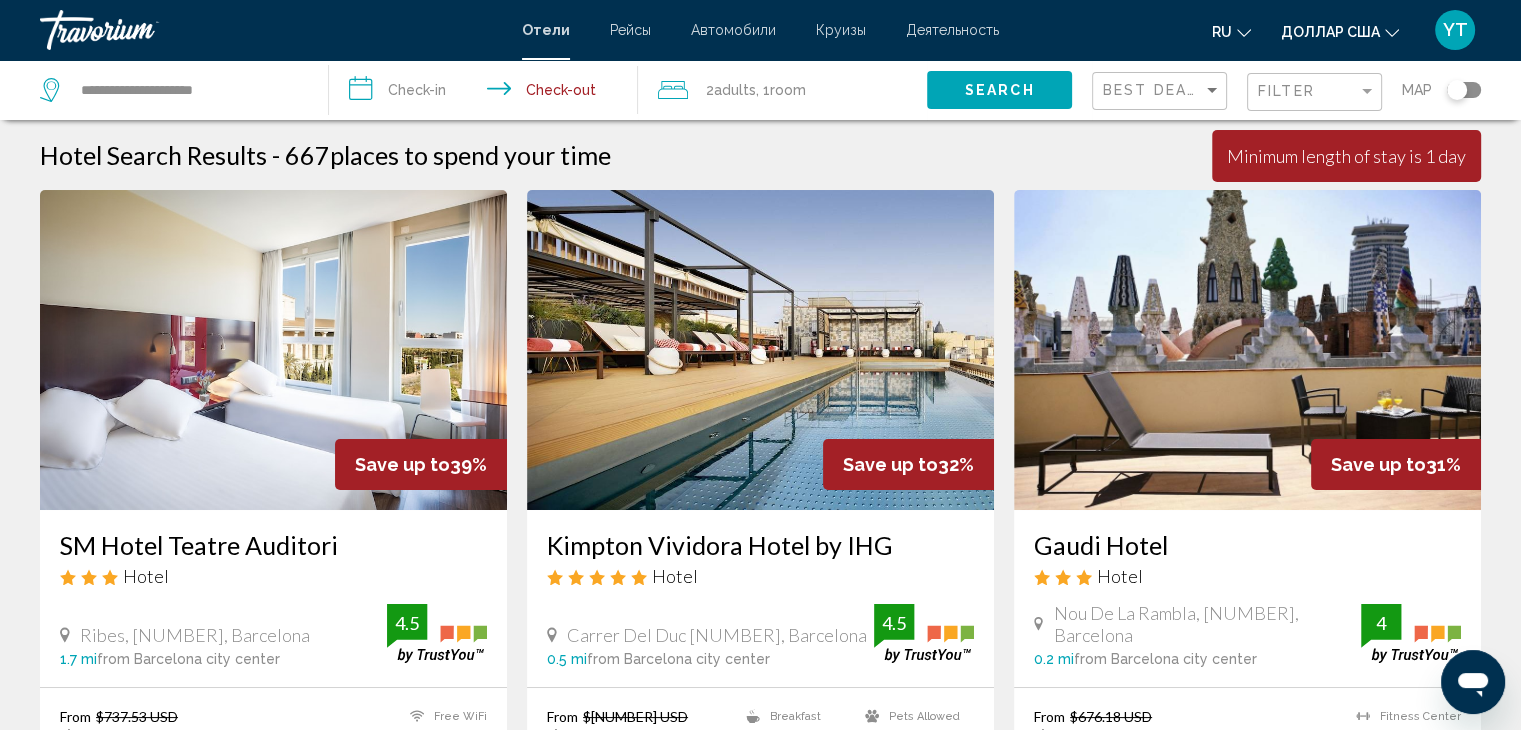 click on "**********" at bounding box center (487, 93) 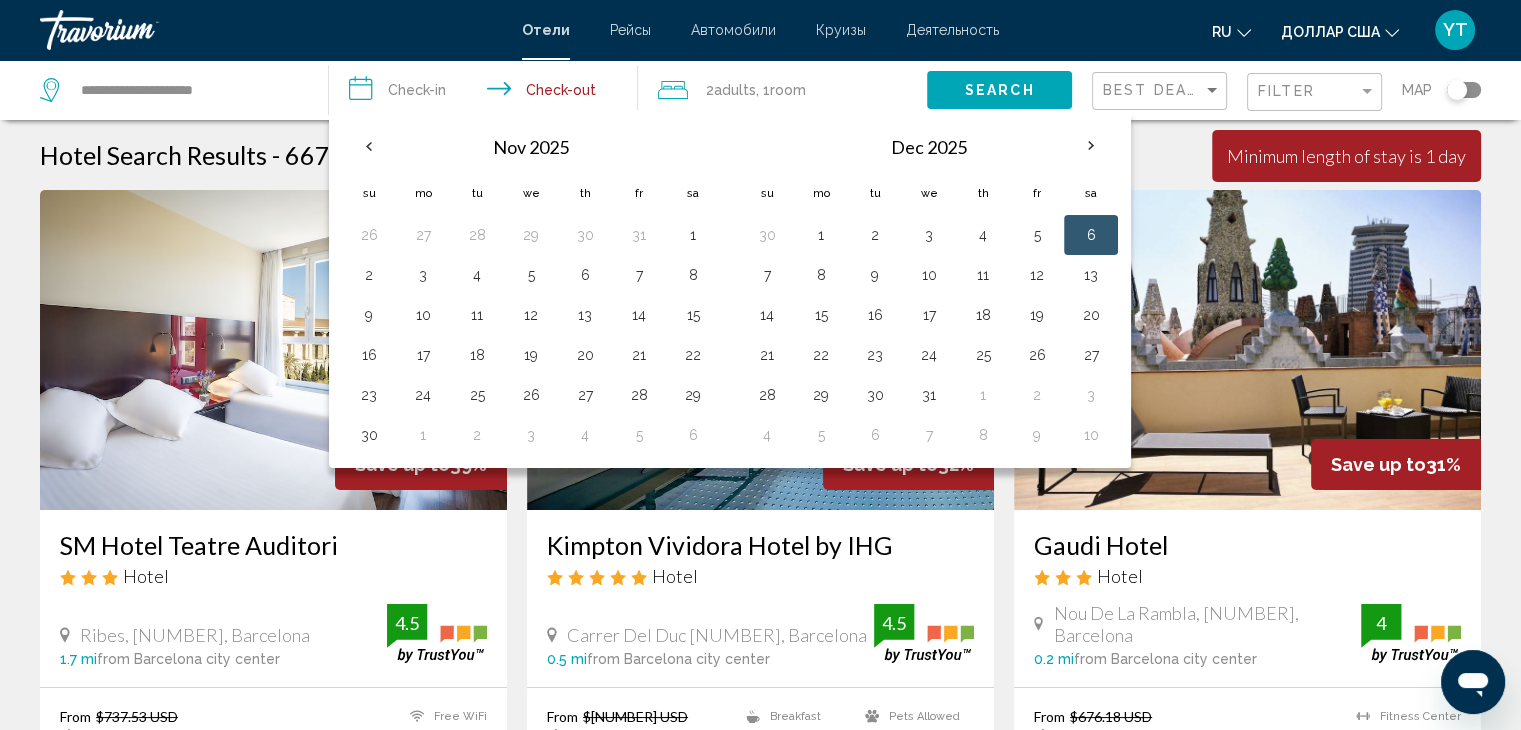 click on "6" at bounding box center [1091, 235] 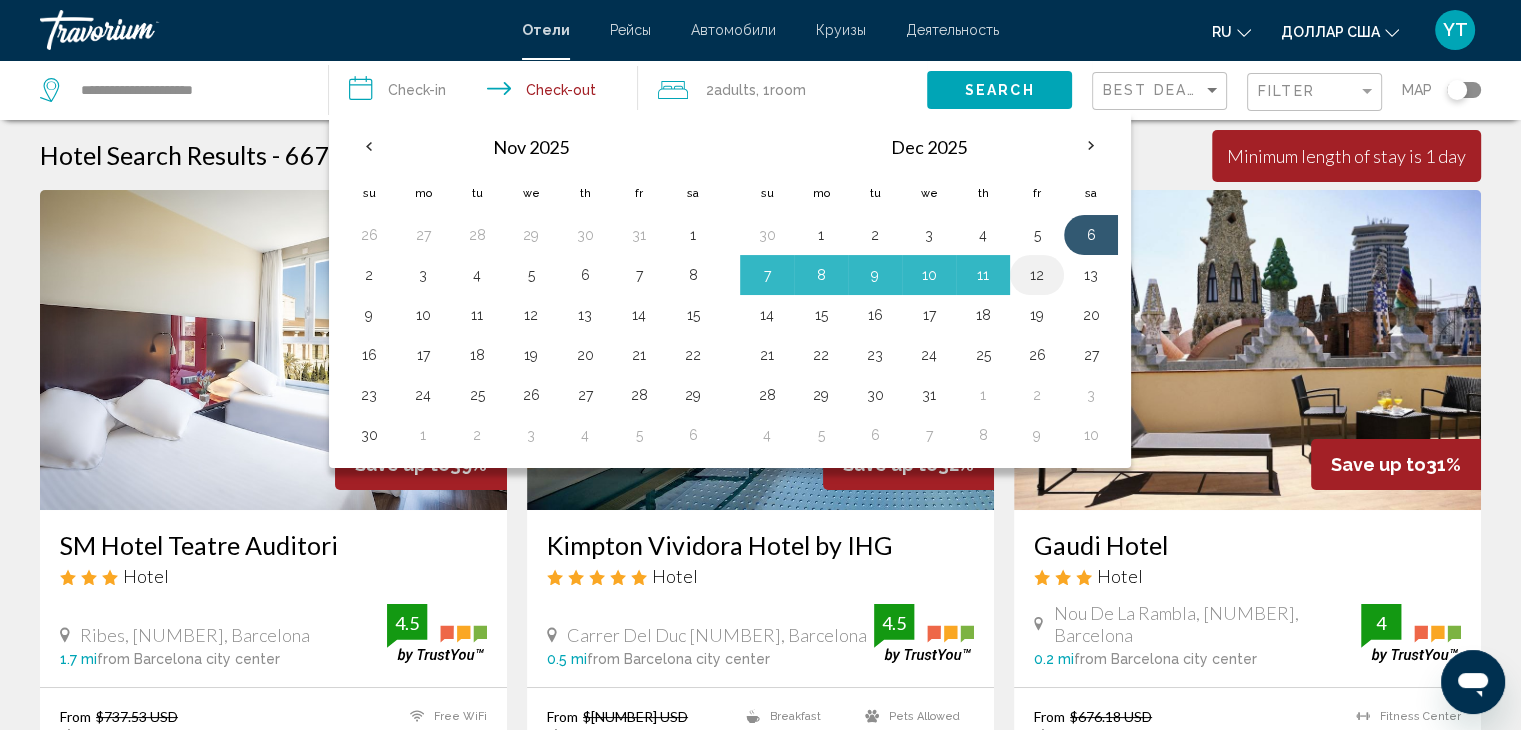 click on "12" at bounding box center (1037, 275) 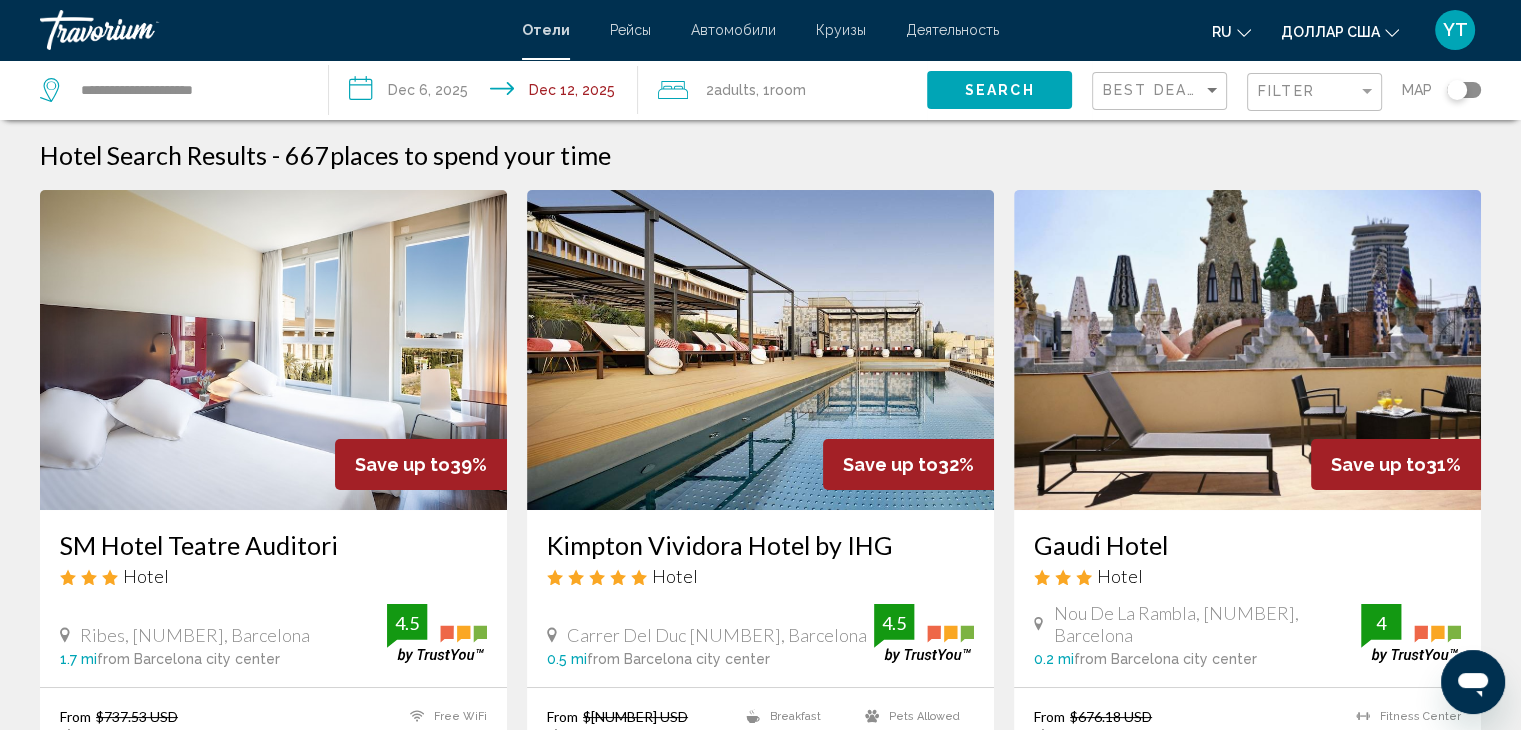 click on "Search" 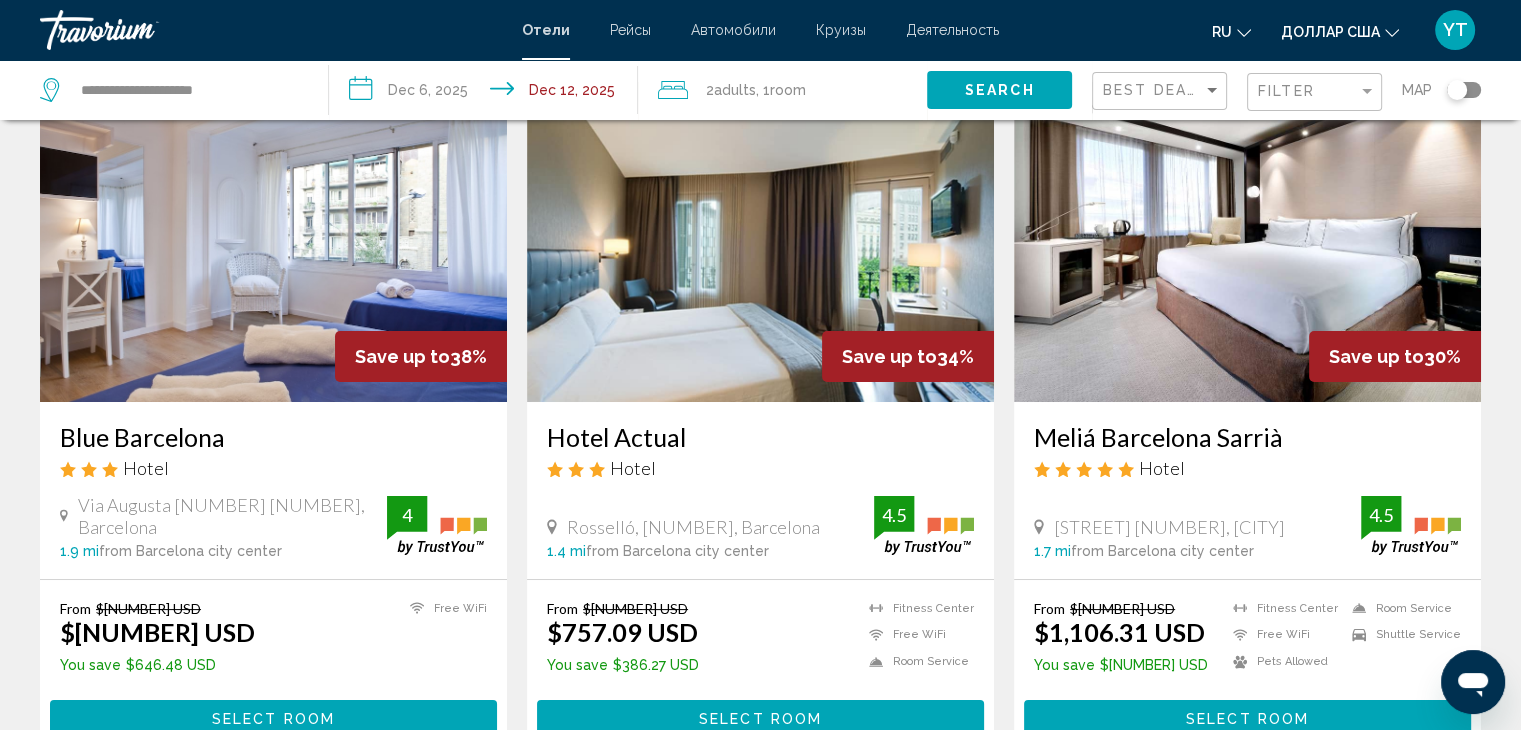 scroll, scrollTop: 128, scrollLeft: 0, axis: vertical 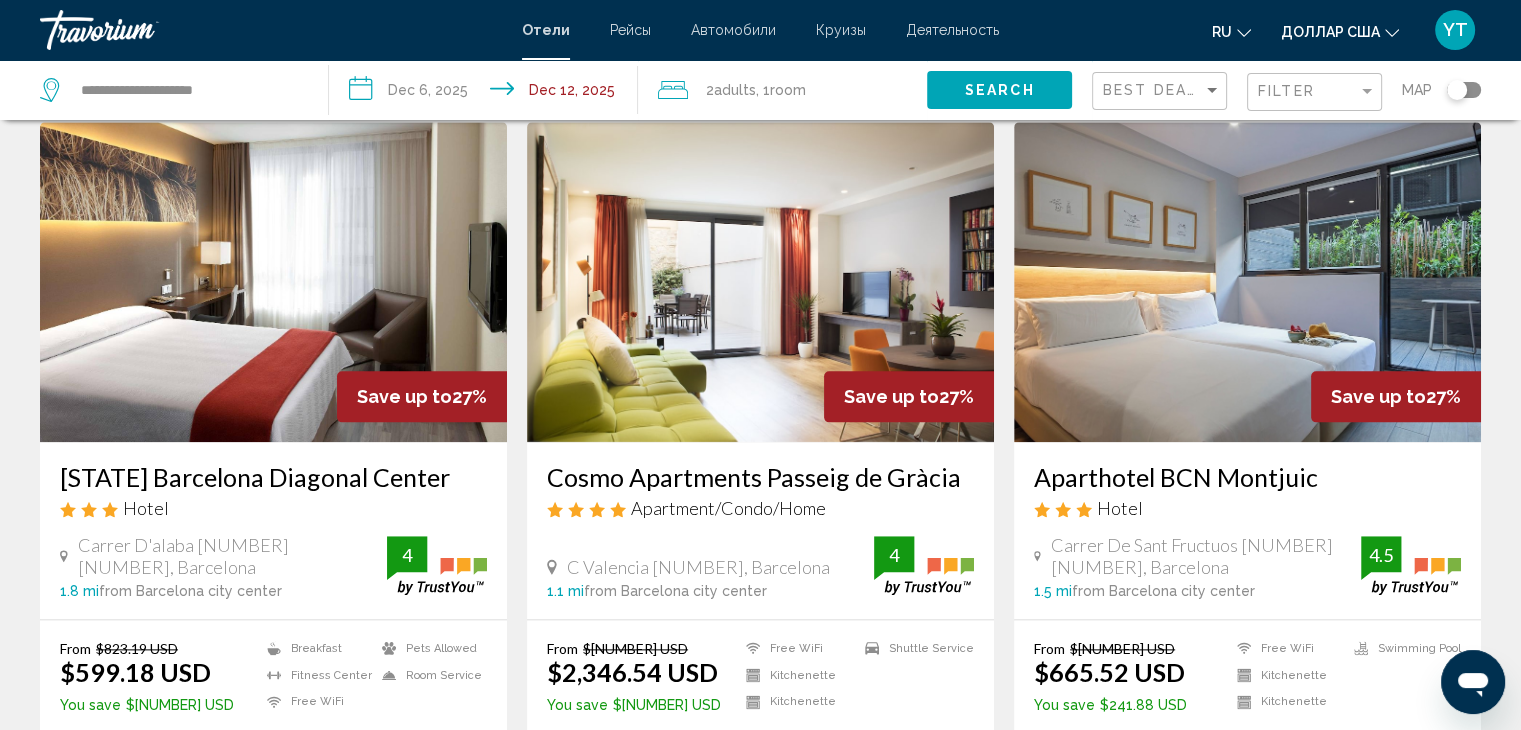 click at bounding box center [273, 282] 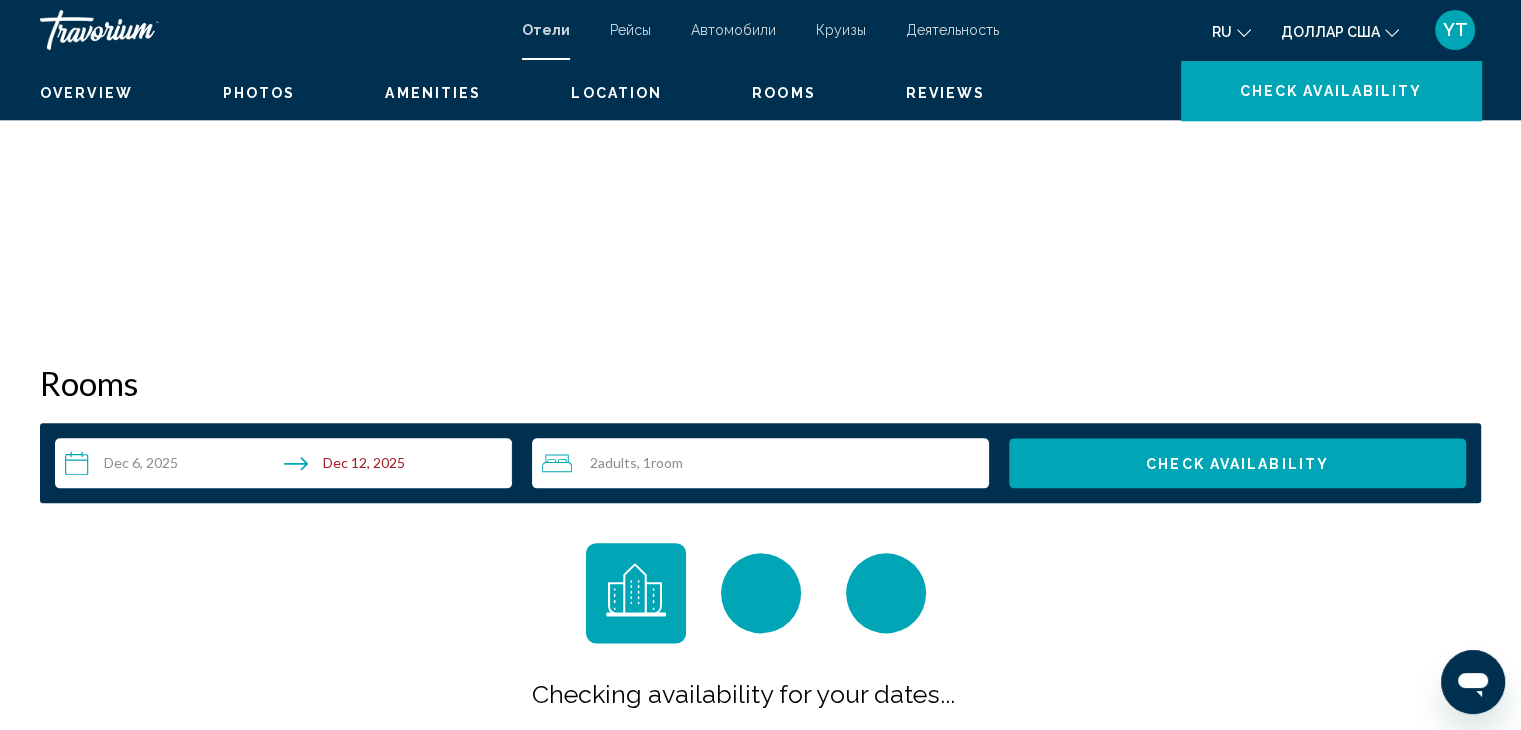 scroll, scrollTop: 0, scrollLeft: 0, axis: both 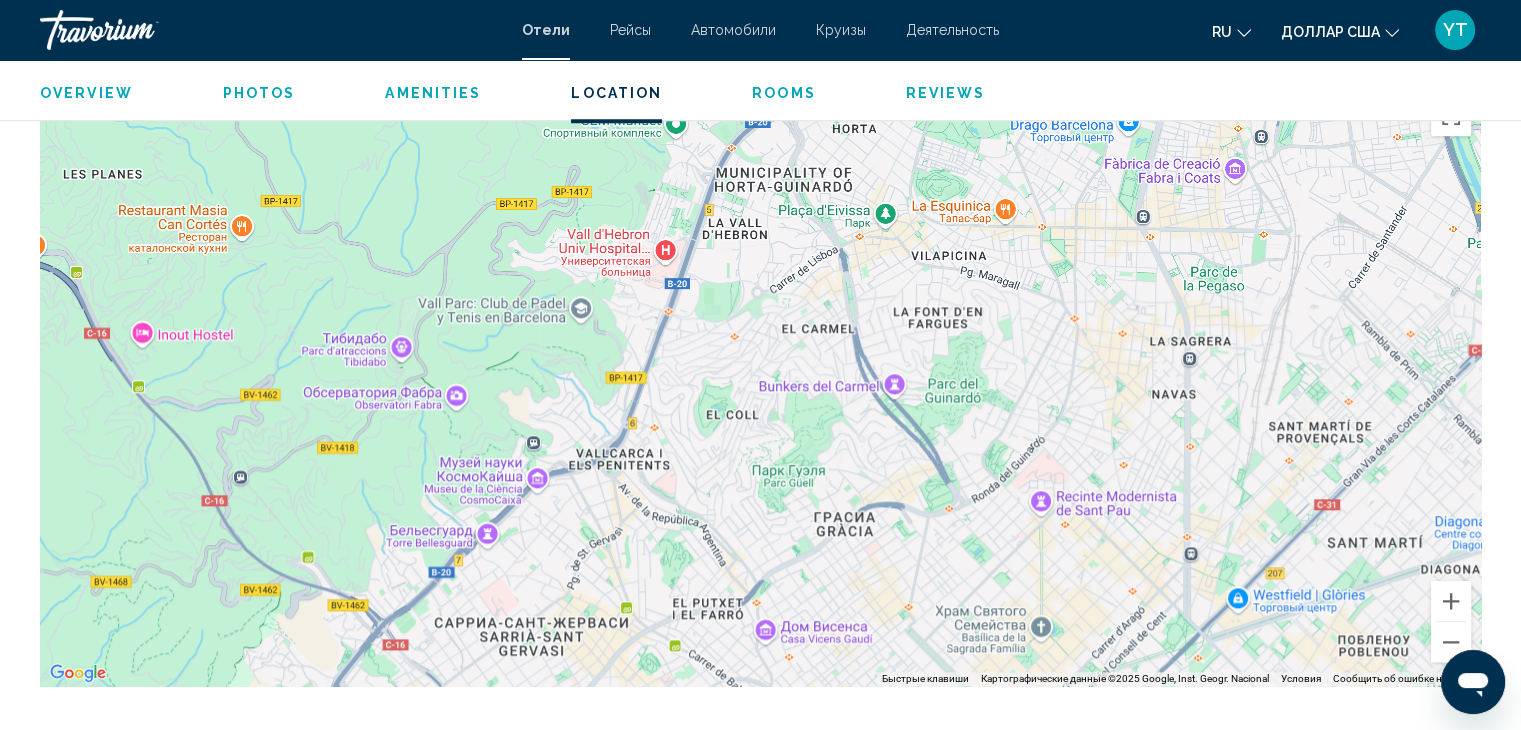 drag, startPoint x: 752, startPoint y: 305, endPoint x: 1239, endPoint y: 651, distance: 597.3985 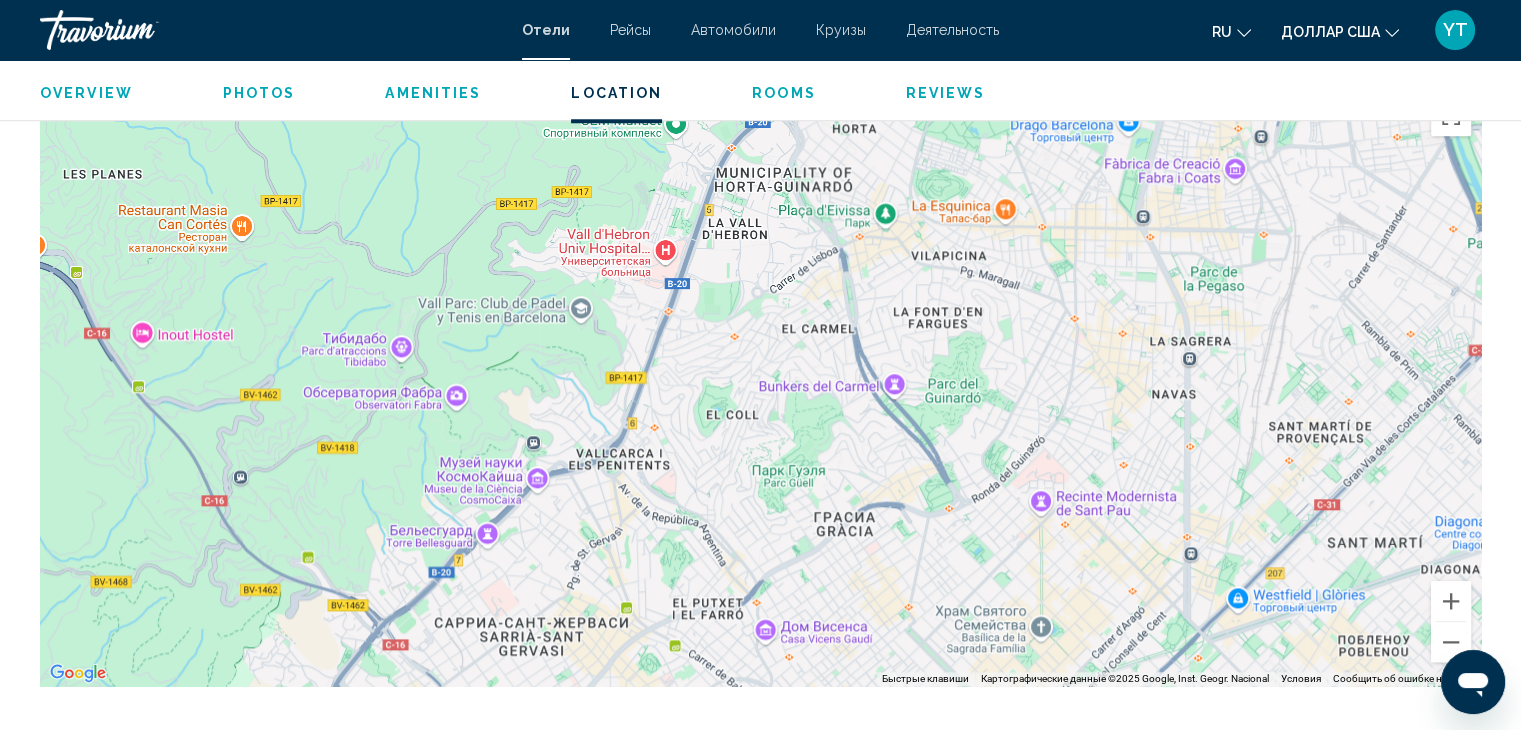 click on "Чтобы активировать перетаскивание с помощью клавиатуры, нажмите Alt + Ввод. После этого перемещайте маркер, используя клавиши со стрелками. Чтобы завершить перетаскивание, нажмите клавишу Ввод. Чтобы отменить действие, нажмите клавишу Esc." at bounding box center [760, 386] 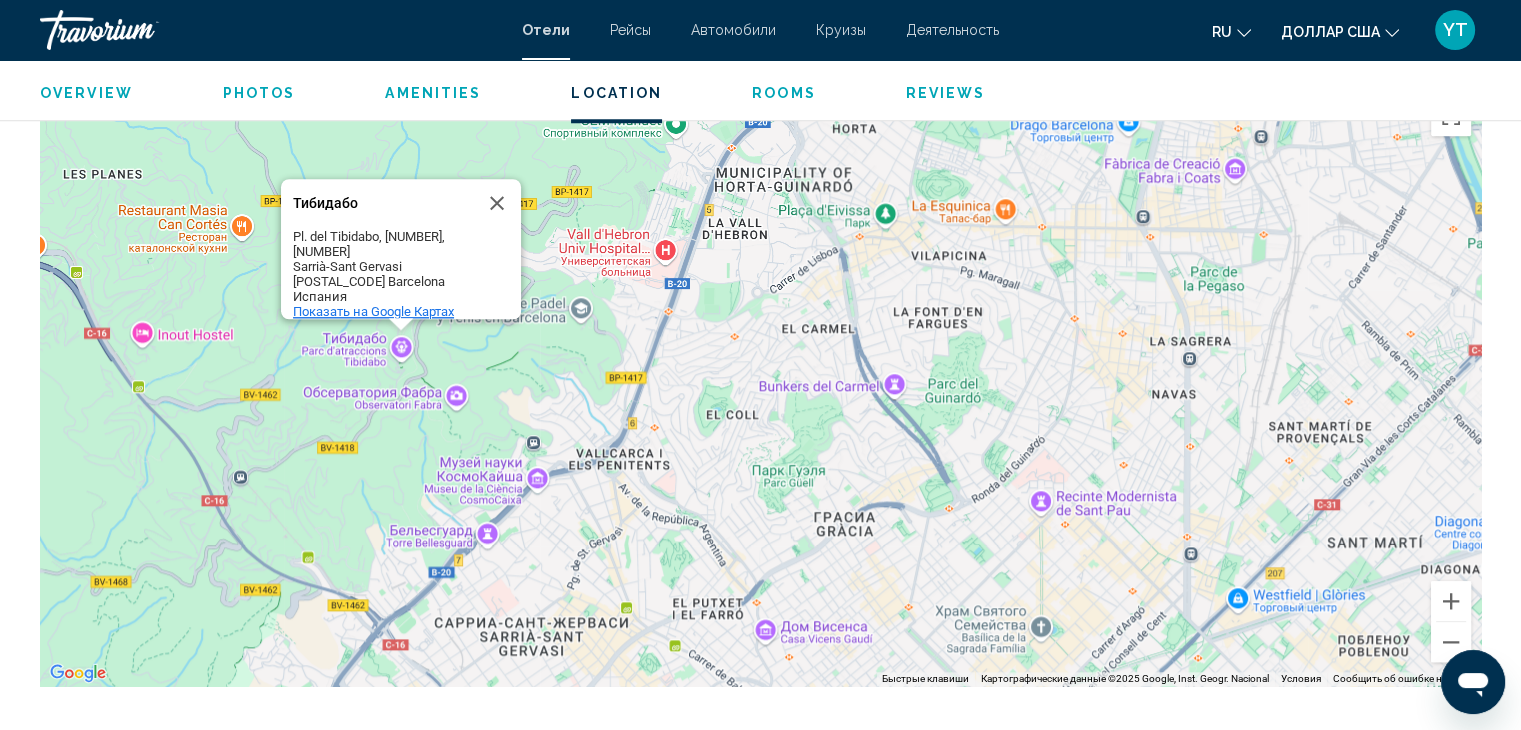 click on "Показать на Google Картах" at bounding box center (373, 311) 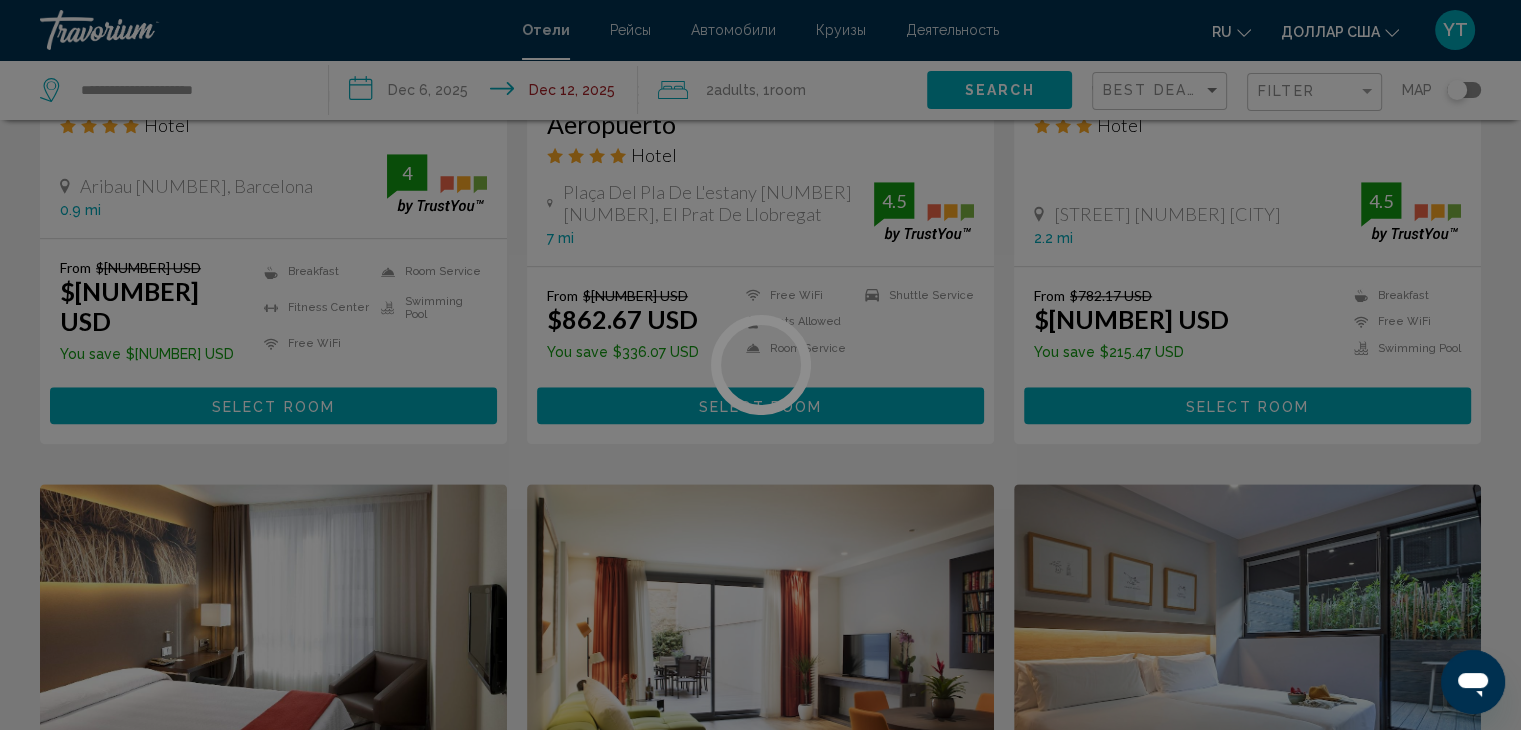 scroll, scrollTop: 0, scrollLeft: 0, axis: both 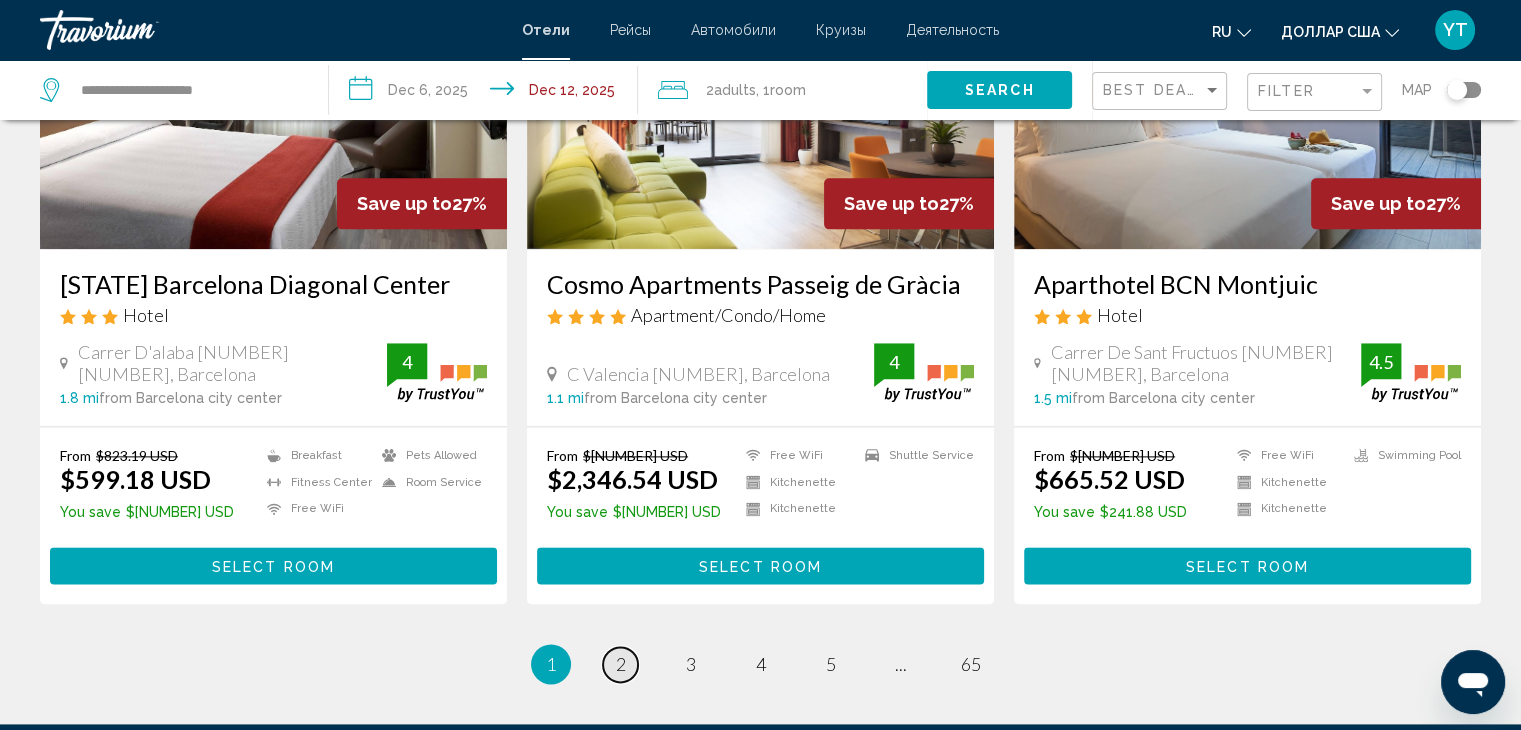 click on "page  2" at bounding box center [620, 664] 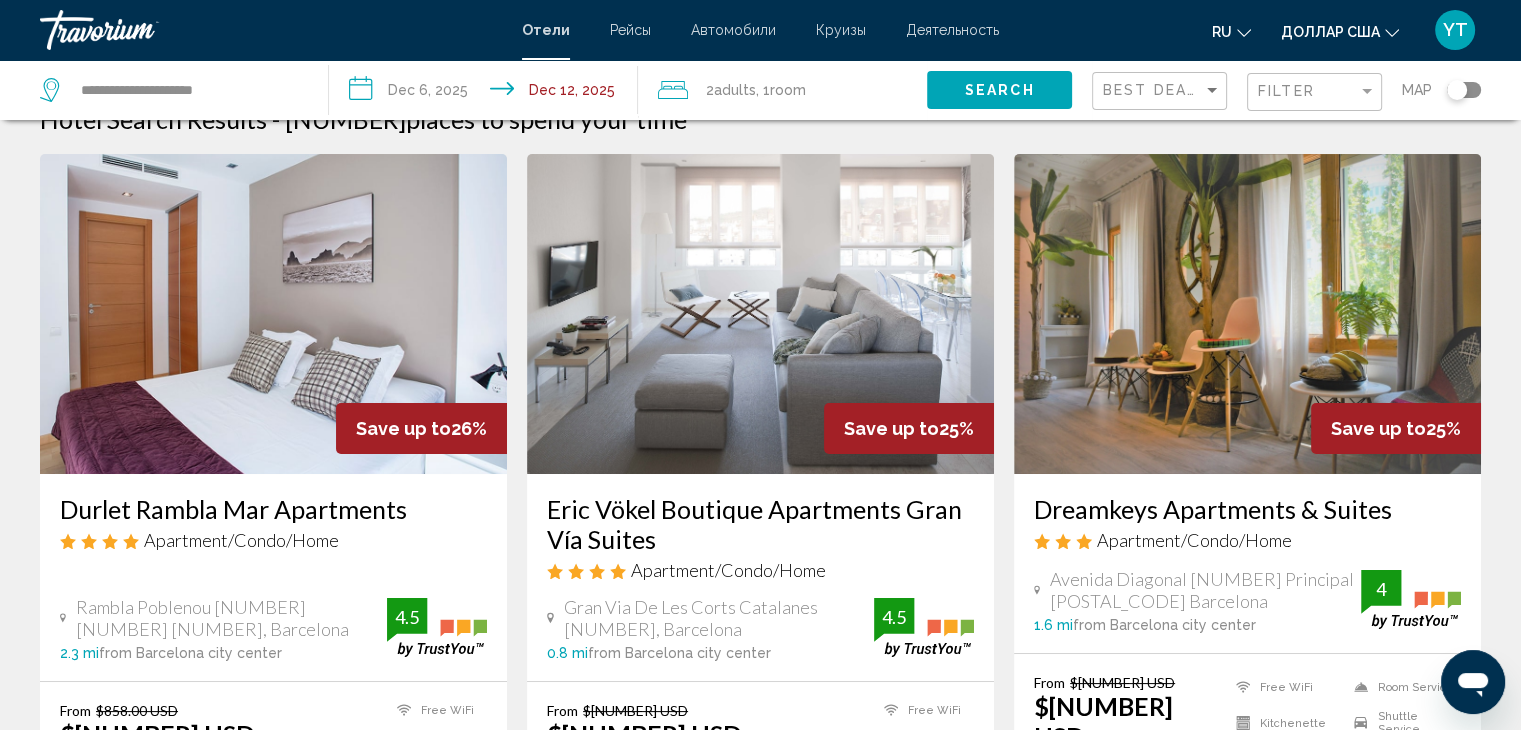 scroll, scrollTop: 0, scrollLeft: 0, axis: both 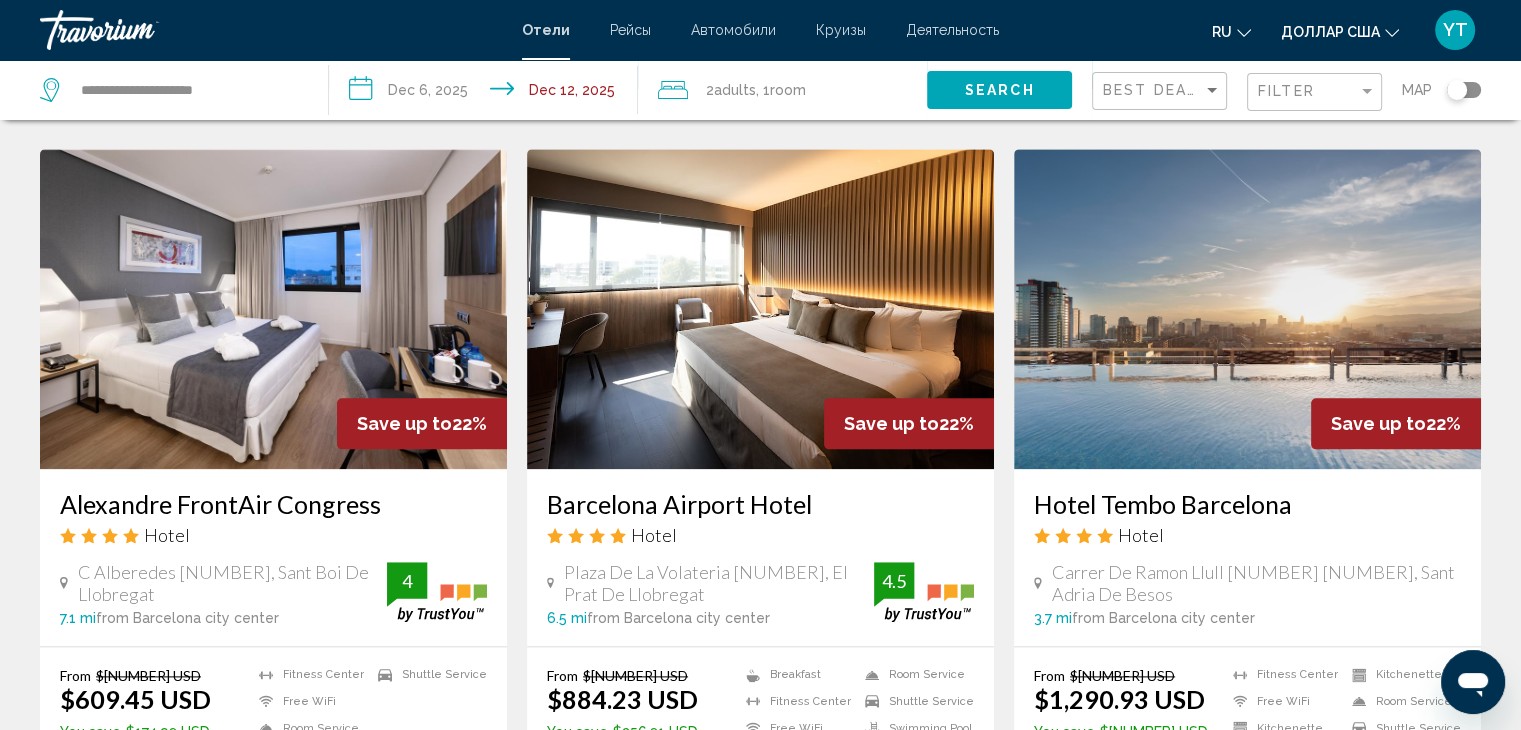 click at bounding box center [1247, 309] 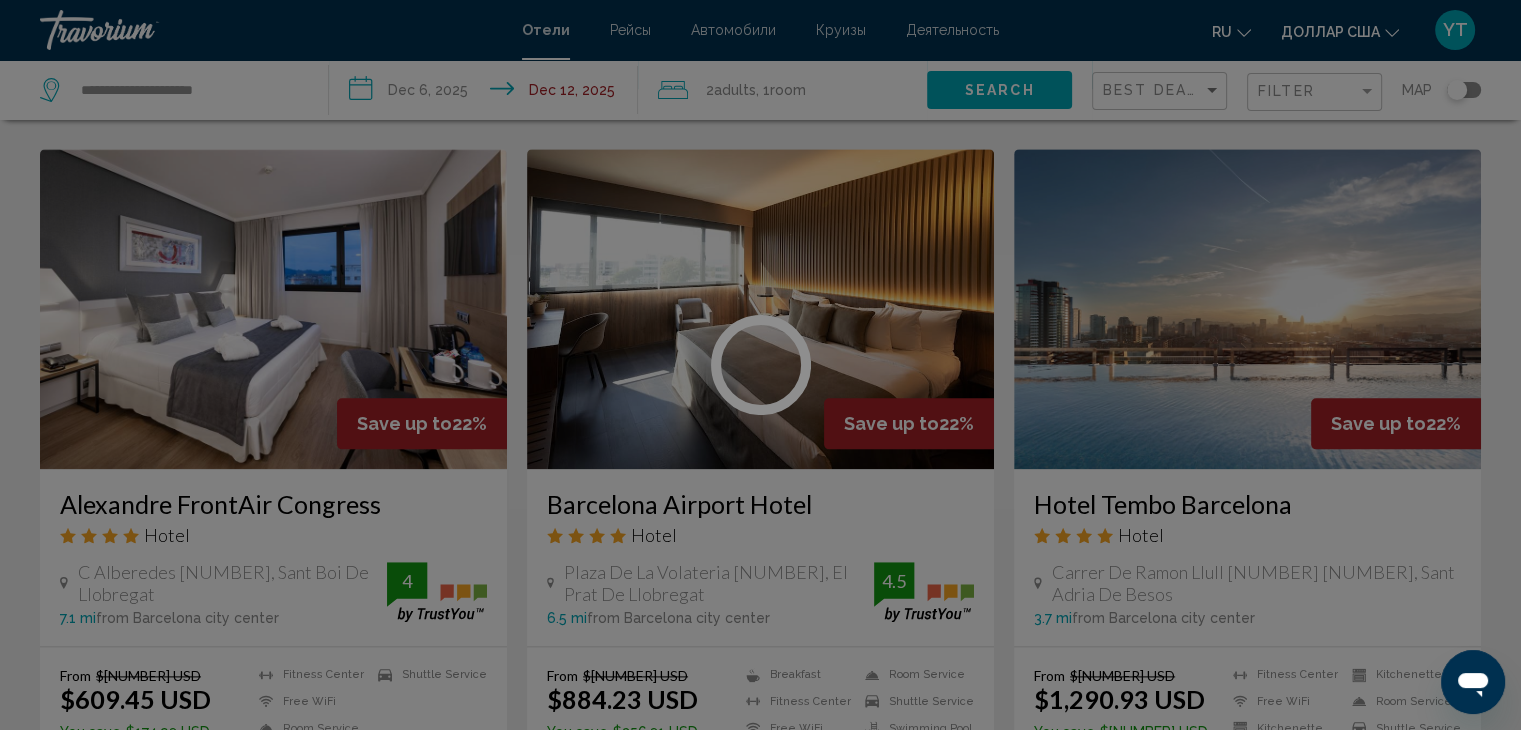 scroll, scrollTop: 0, scrollLeft: 0, axis: both 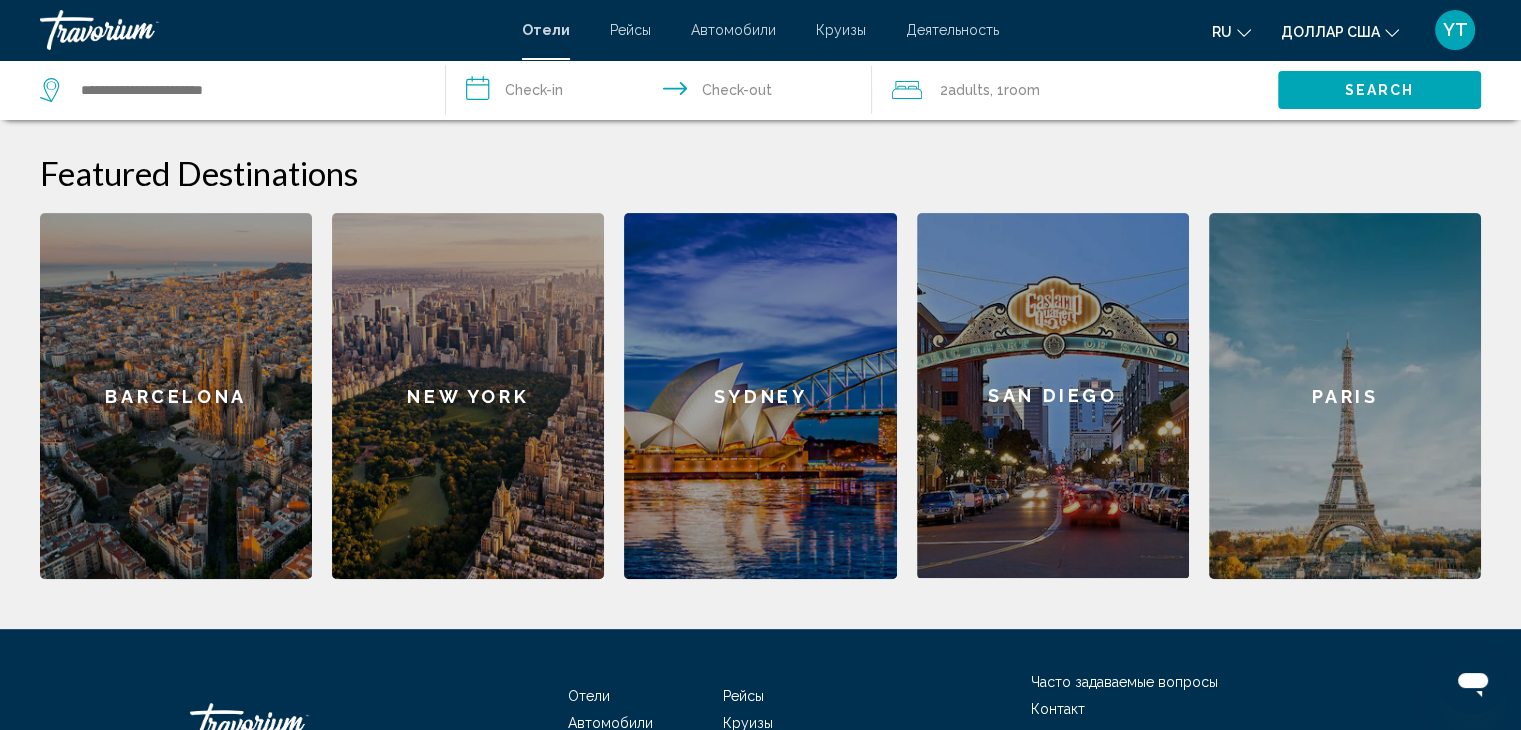 click on "Sydney" 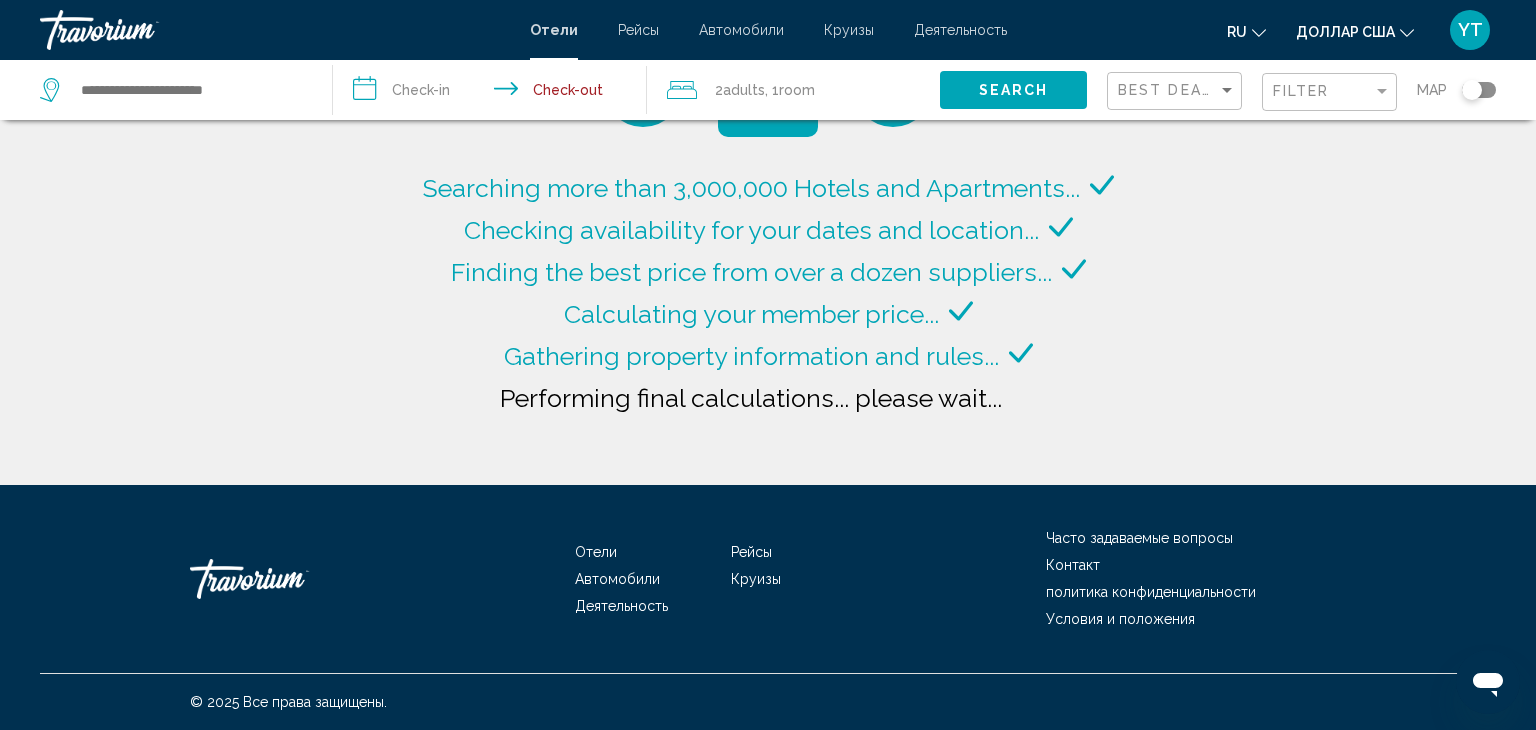 type on "**********" 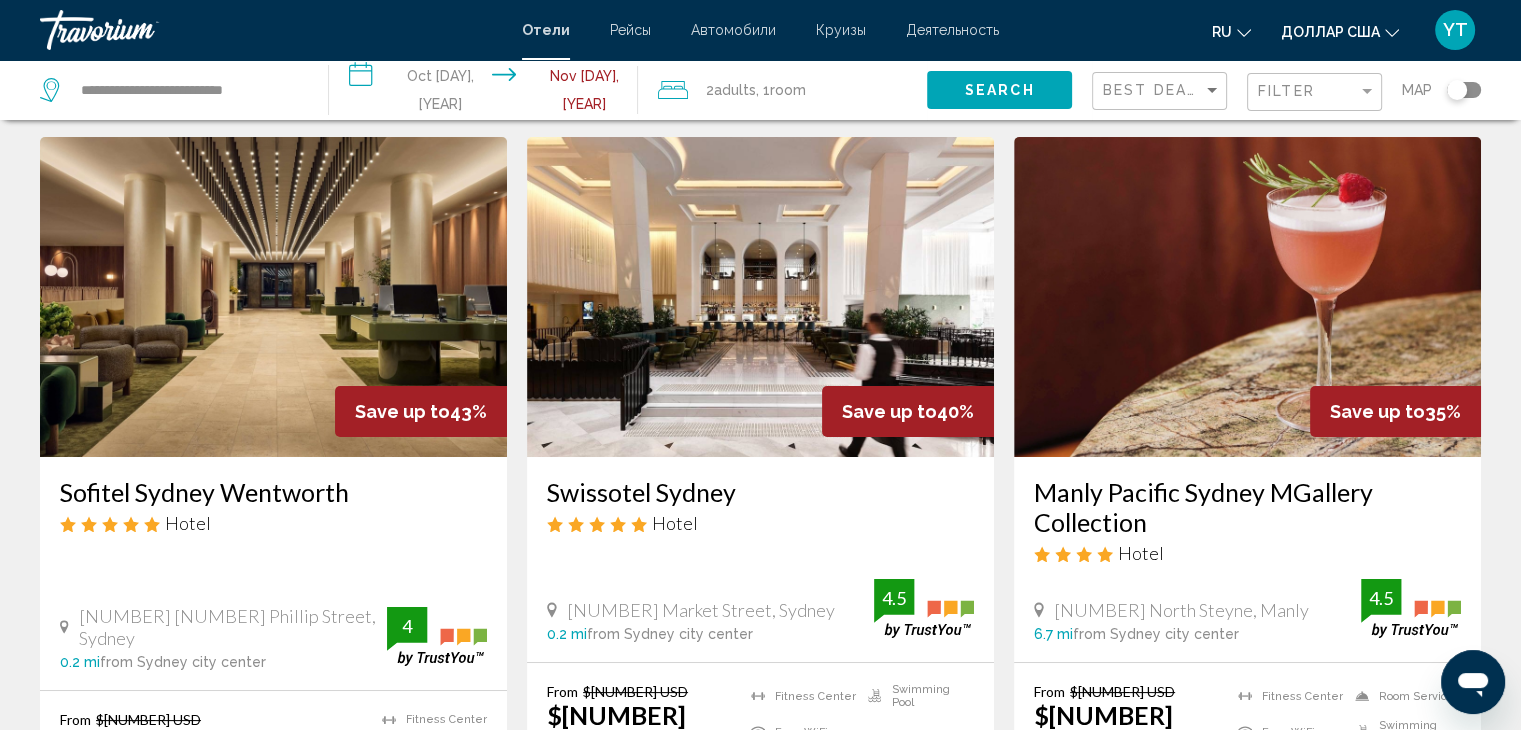 scroll, scrollTop: 69, scrollLeft: 0, axis: vertical 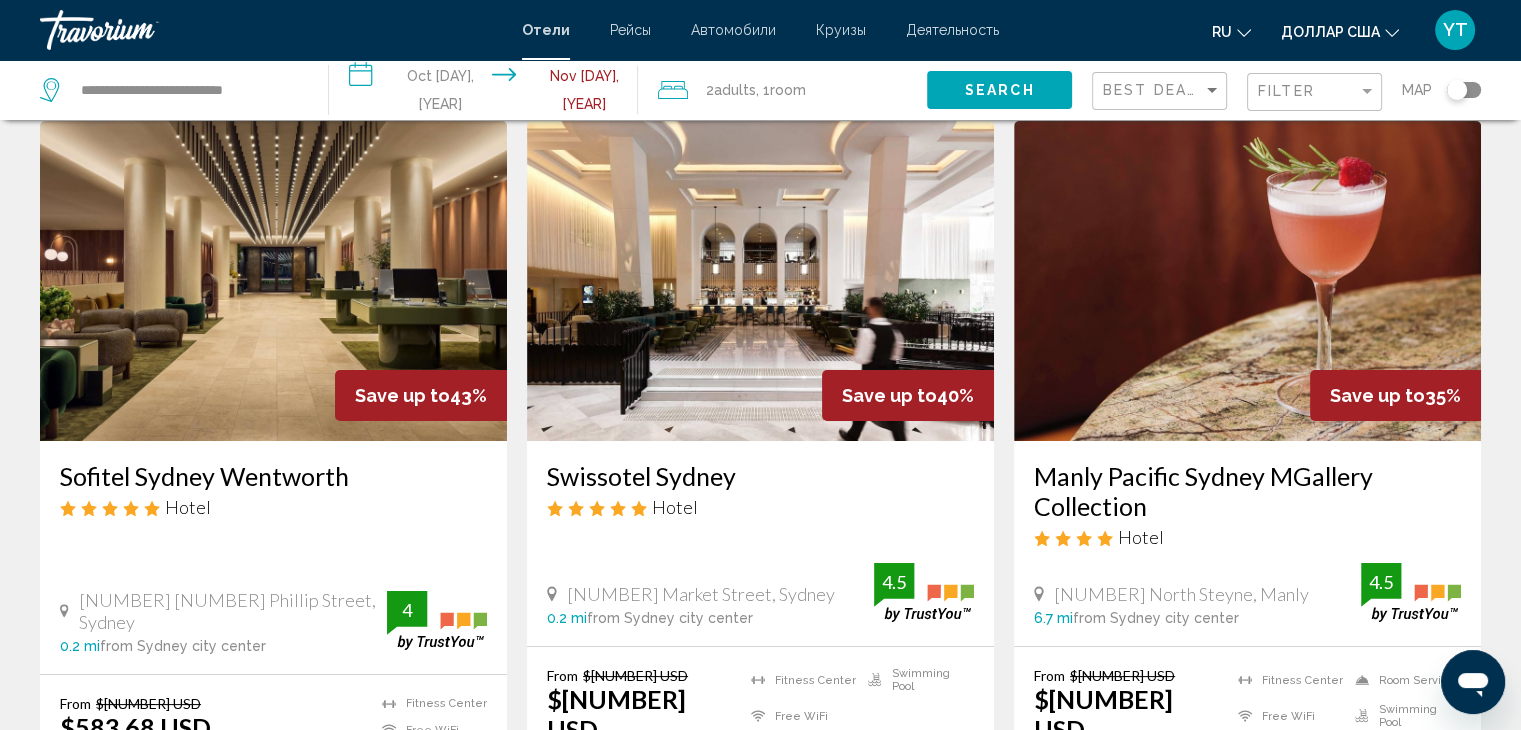 click on "**********" at bounding box center (487, 93) 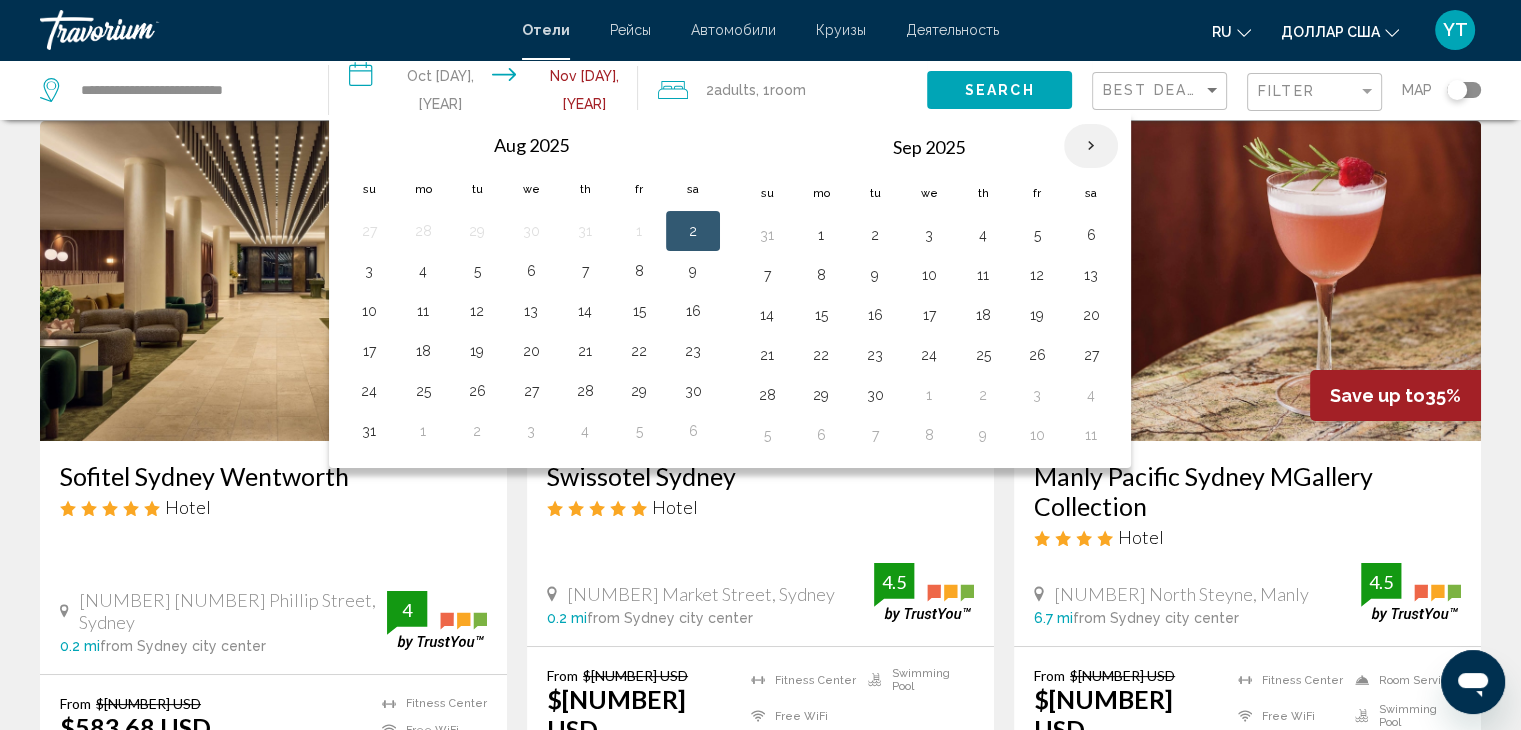 click at bounding box center [1091, 146] 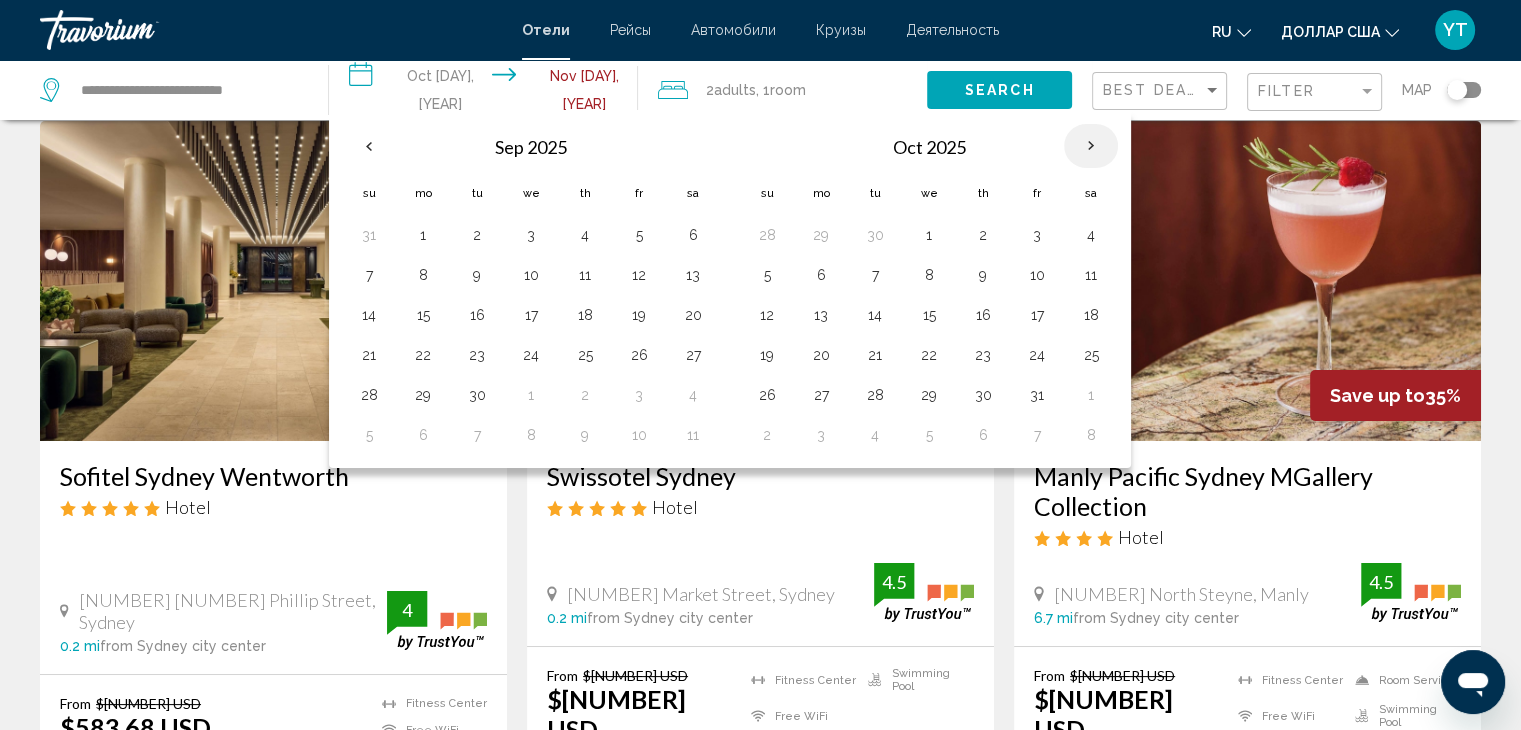 click at bounding box center [1091, 146] 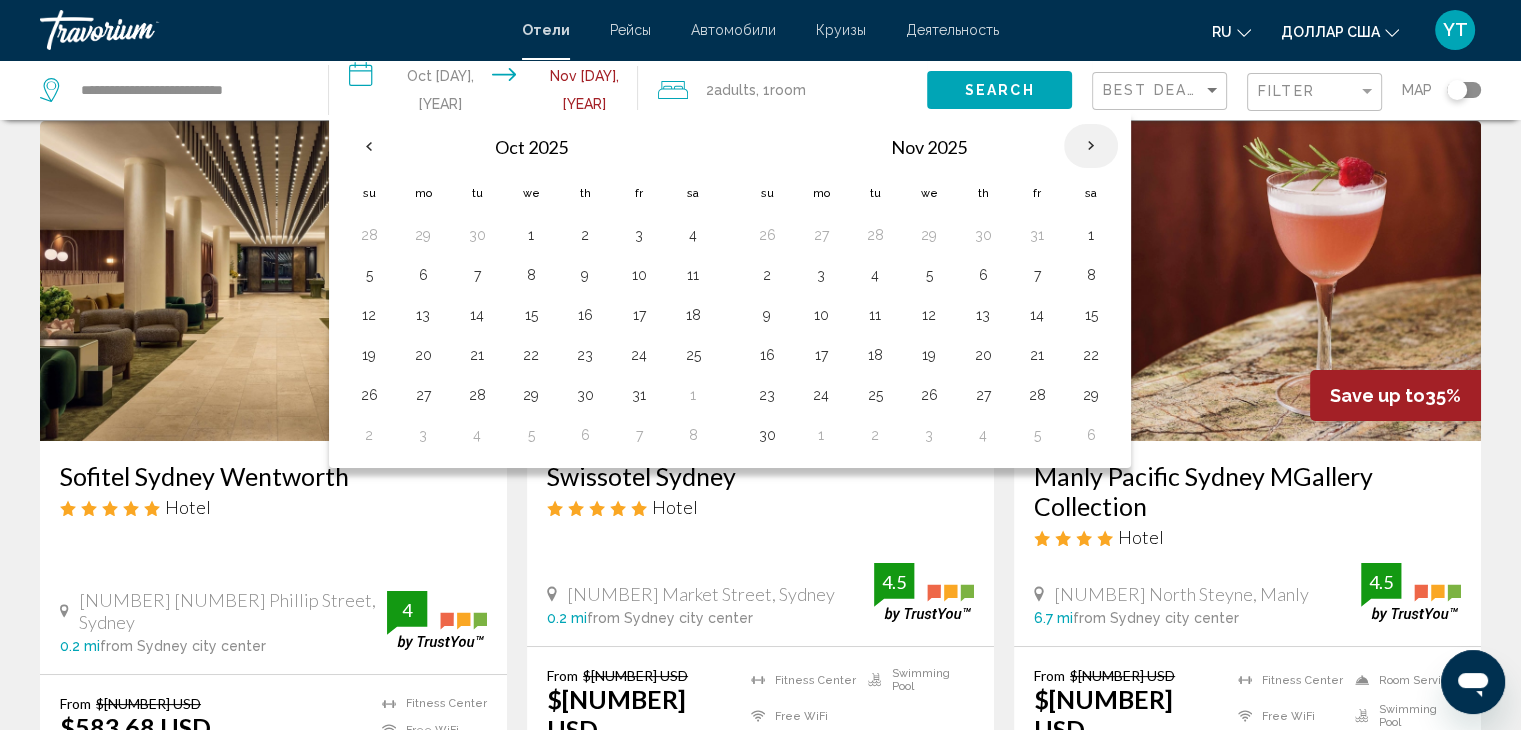 click at bounding box center (1091, 146) 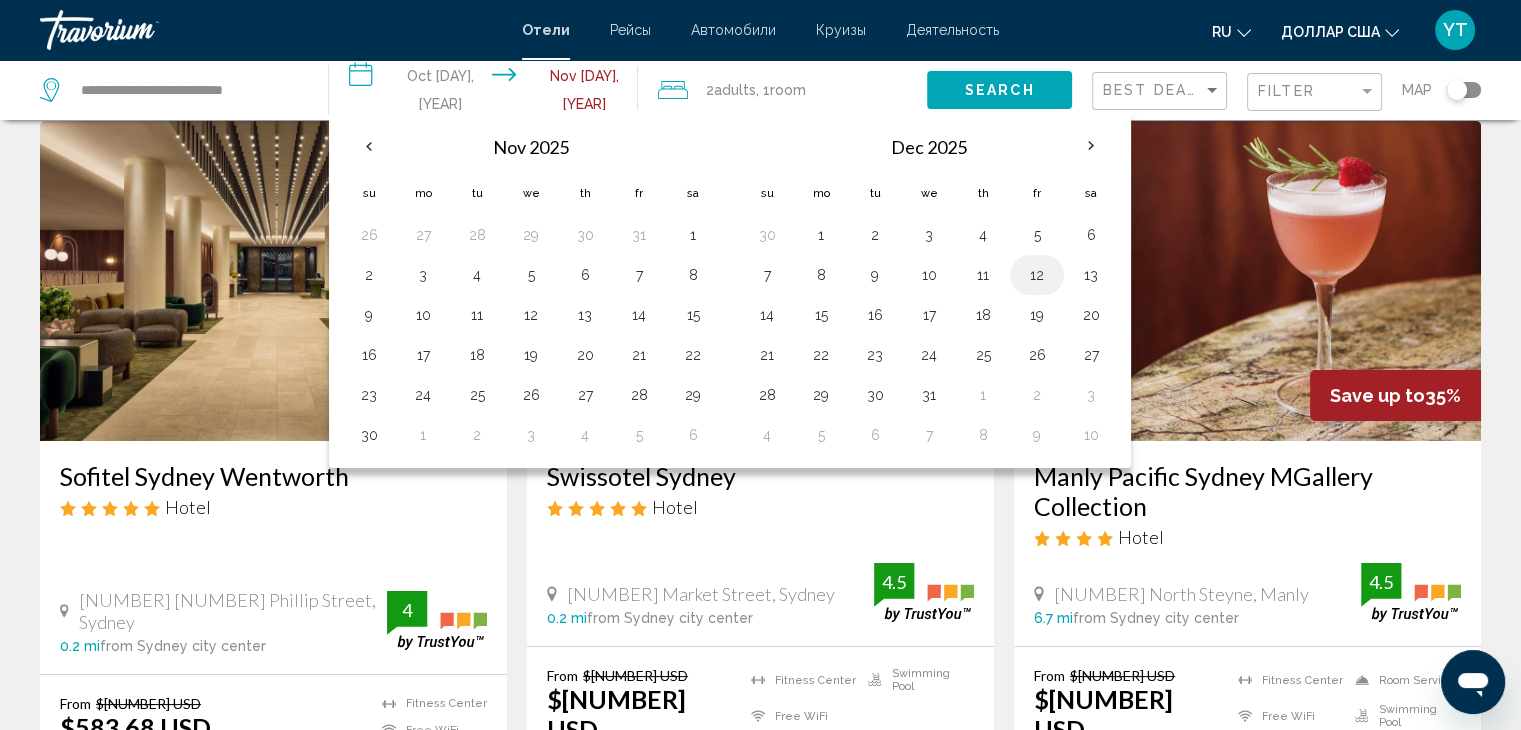 click on "12" at bounding box center (1037, 275) 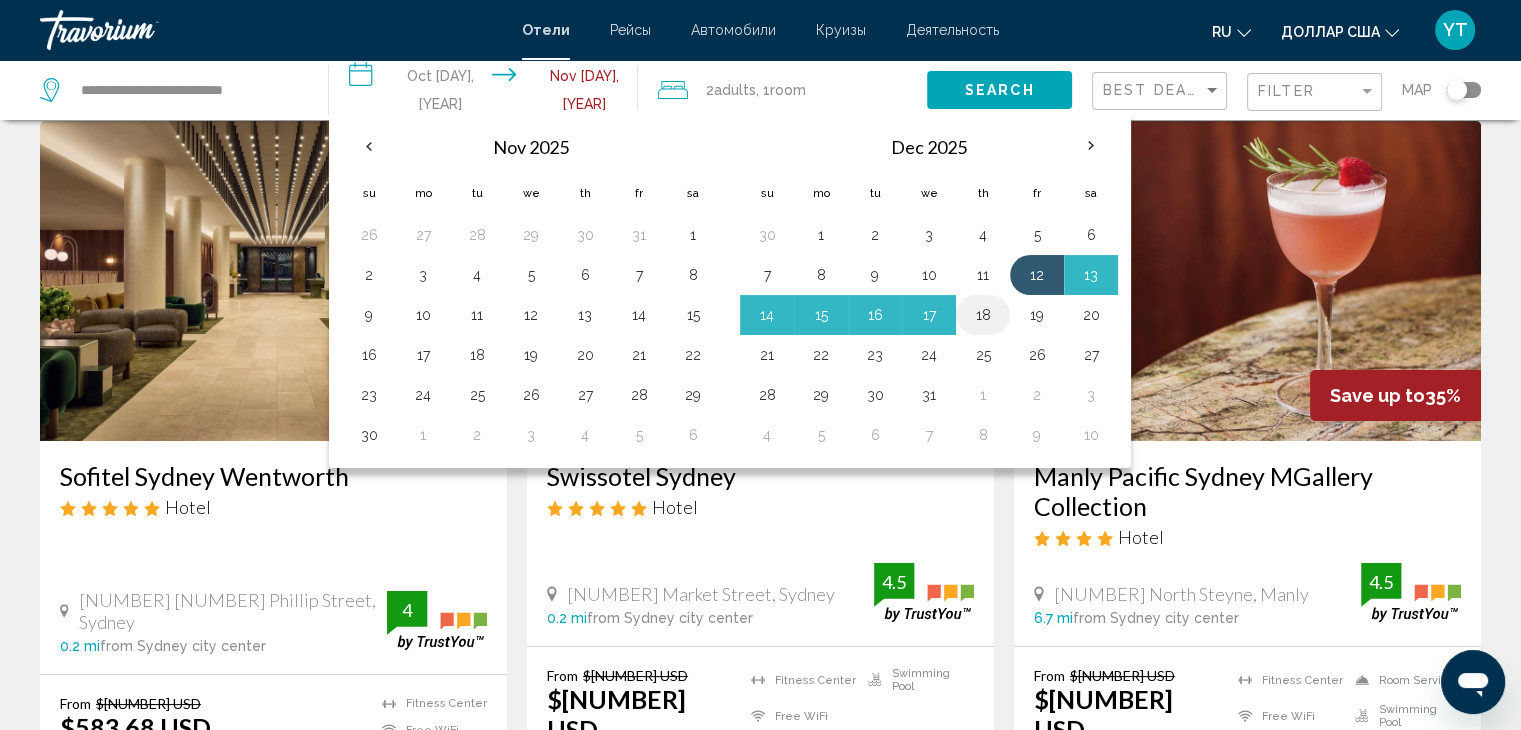 click on "18" at bounding box center (983, 315) 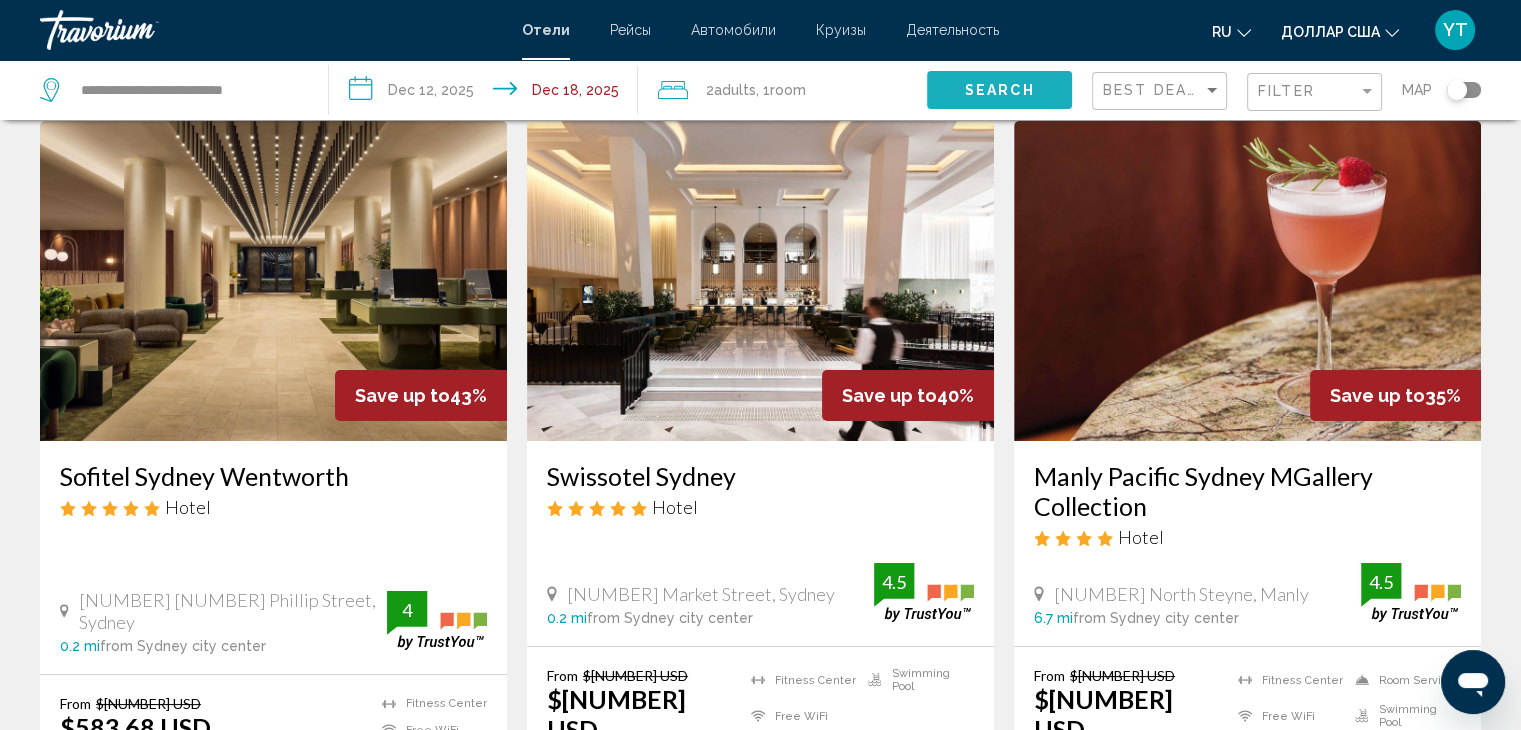 click on "Search" 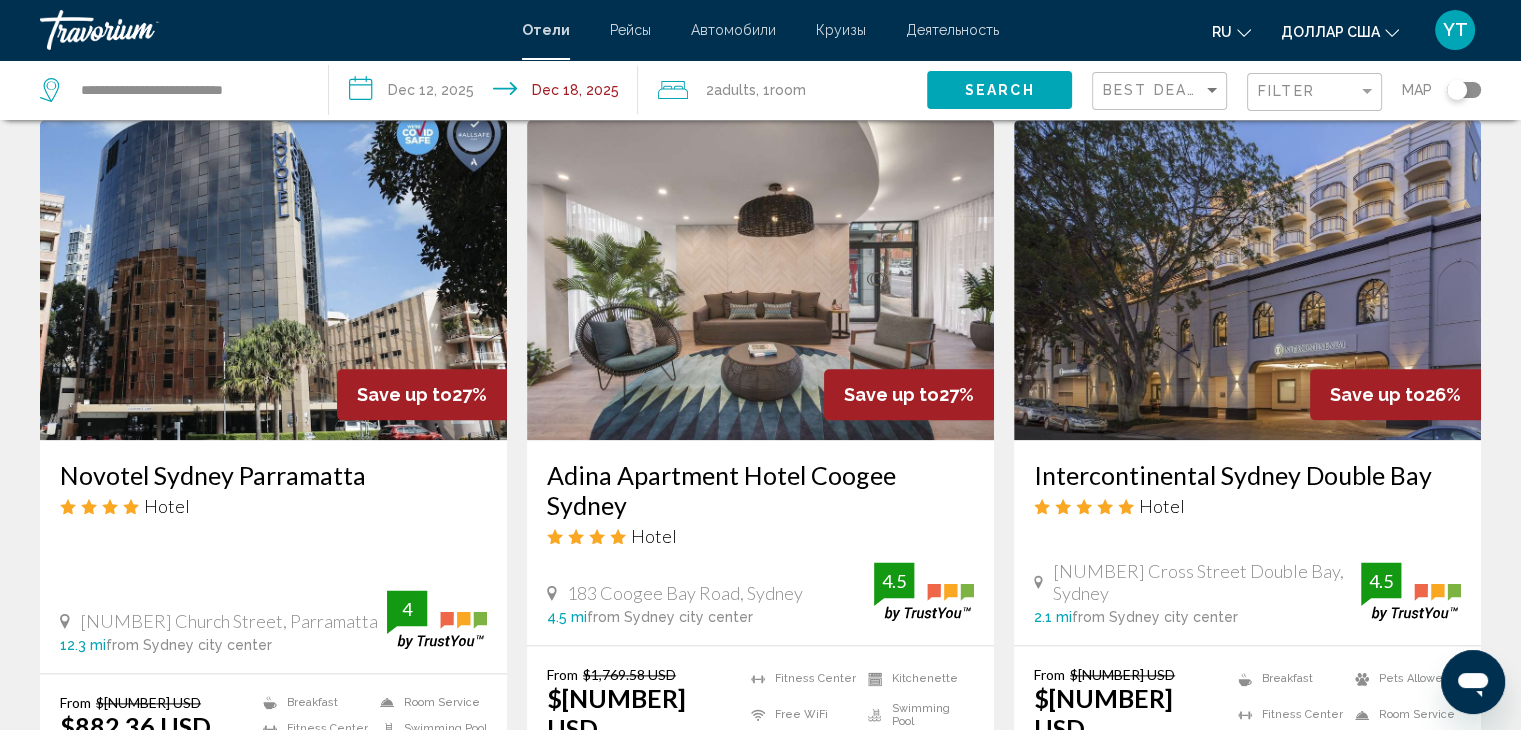 scroll, scrollTop: 2313, scrollLeft: 0, axis: vertical 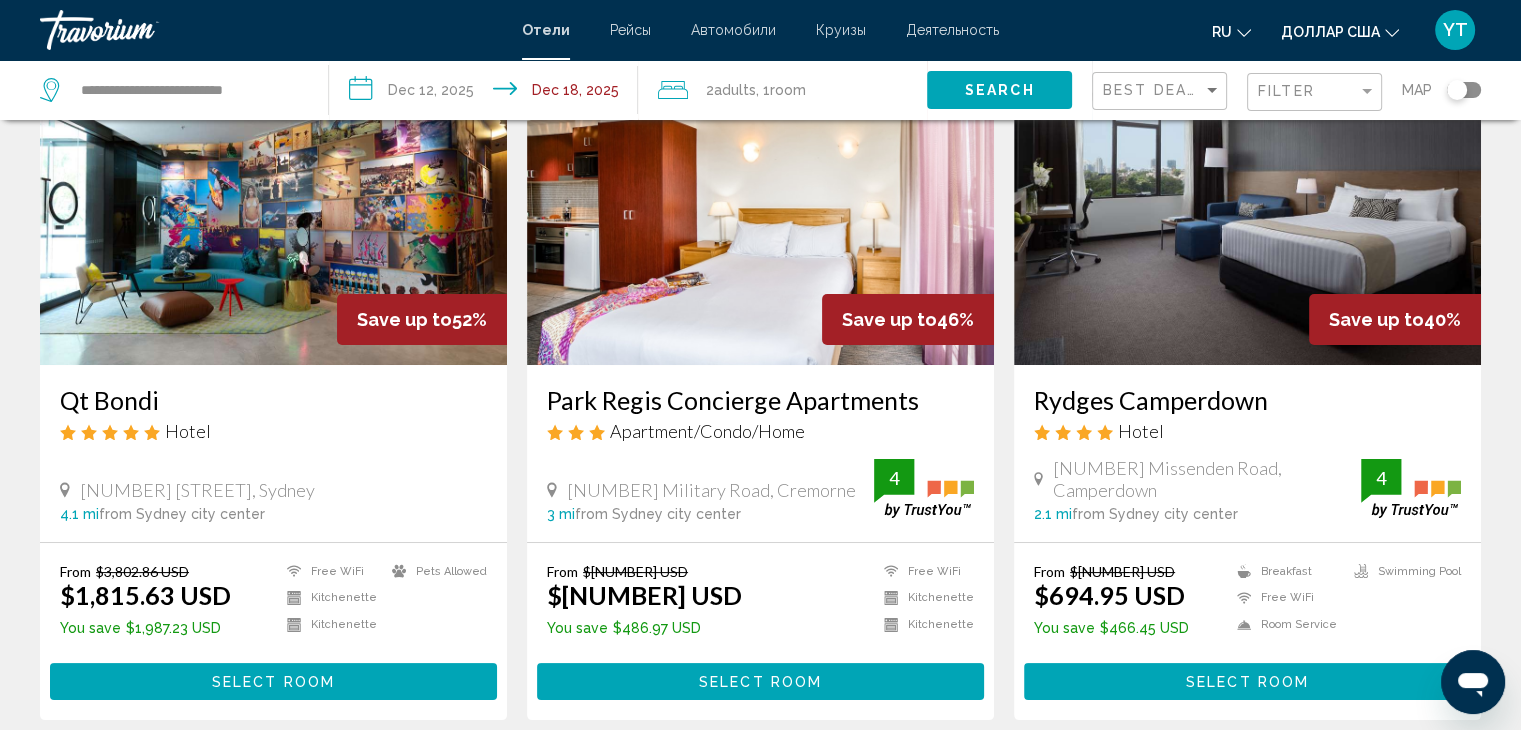 click at bounding box center (273, 205) 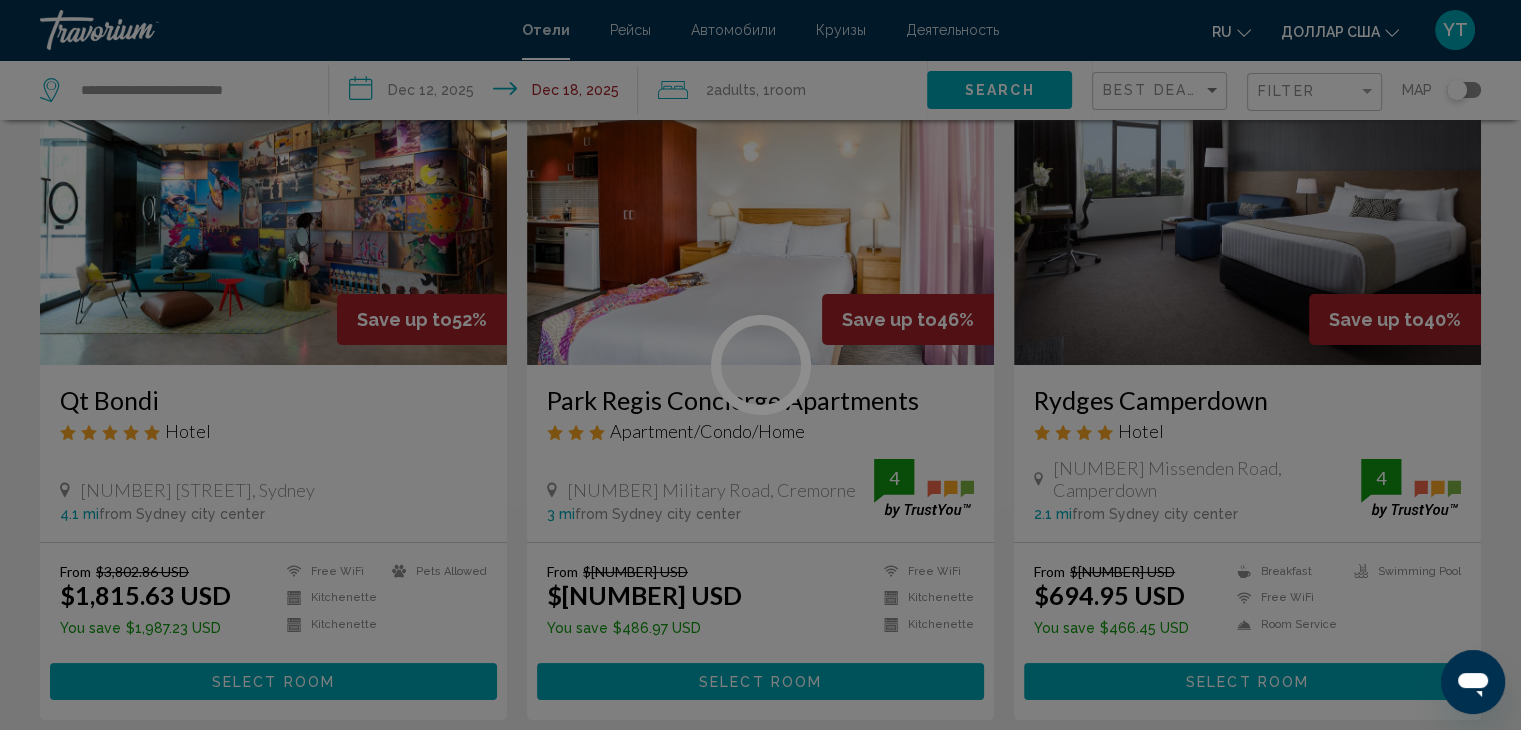 scroll, scrollTop: 0, scrollLeft: 0, axis: both 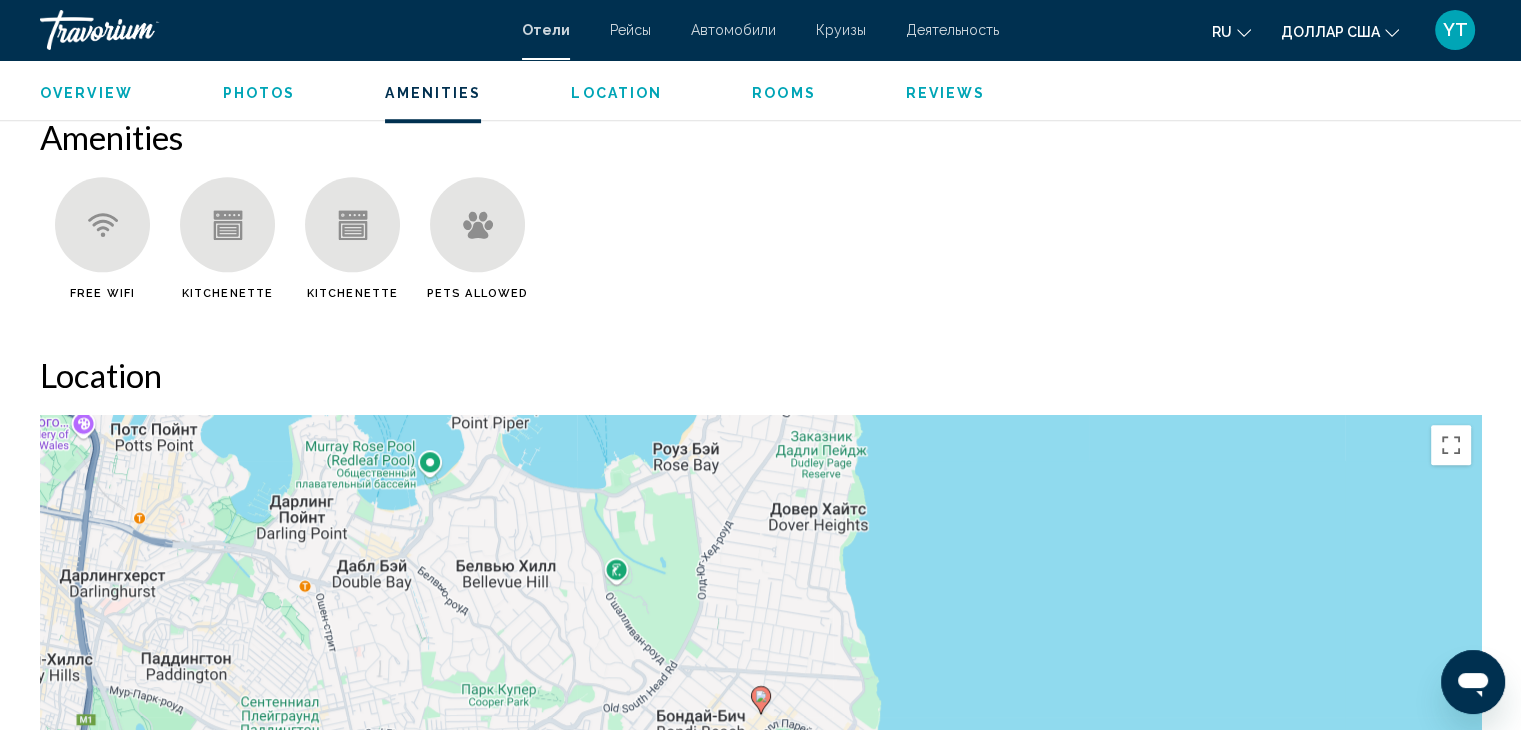 click 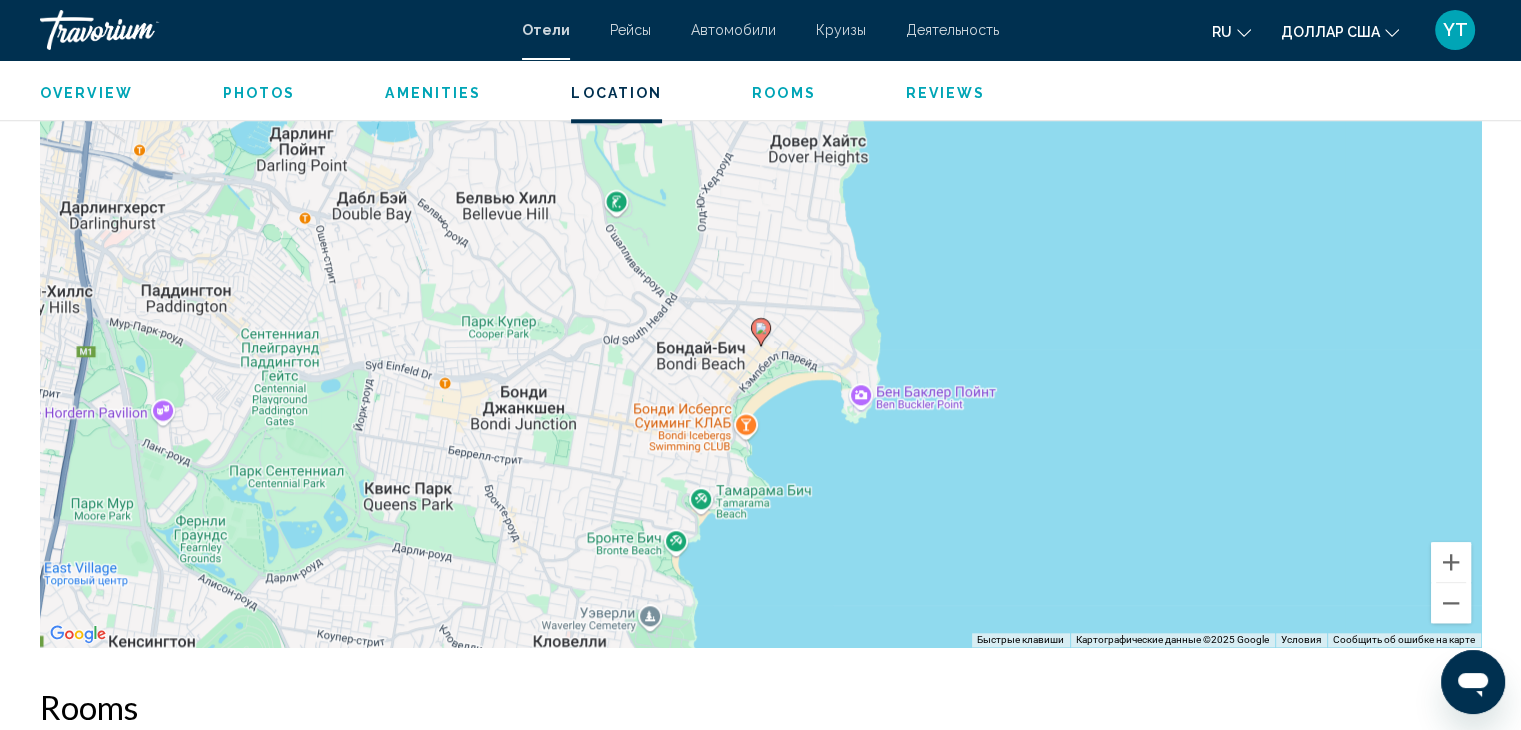 scroll, scrollTop: 1972, scrollLeft: 0, axis: vertical 